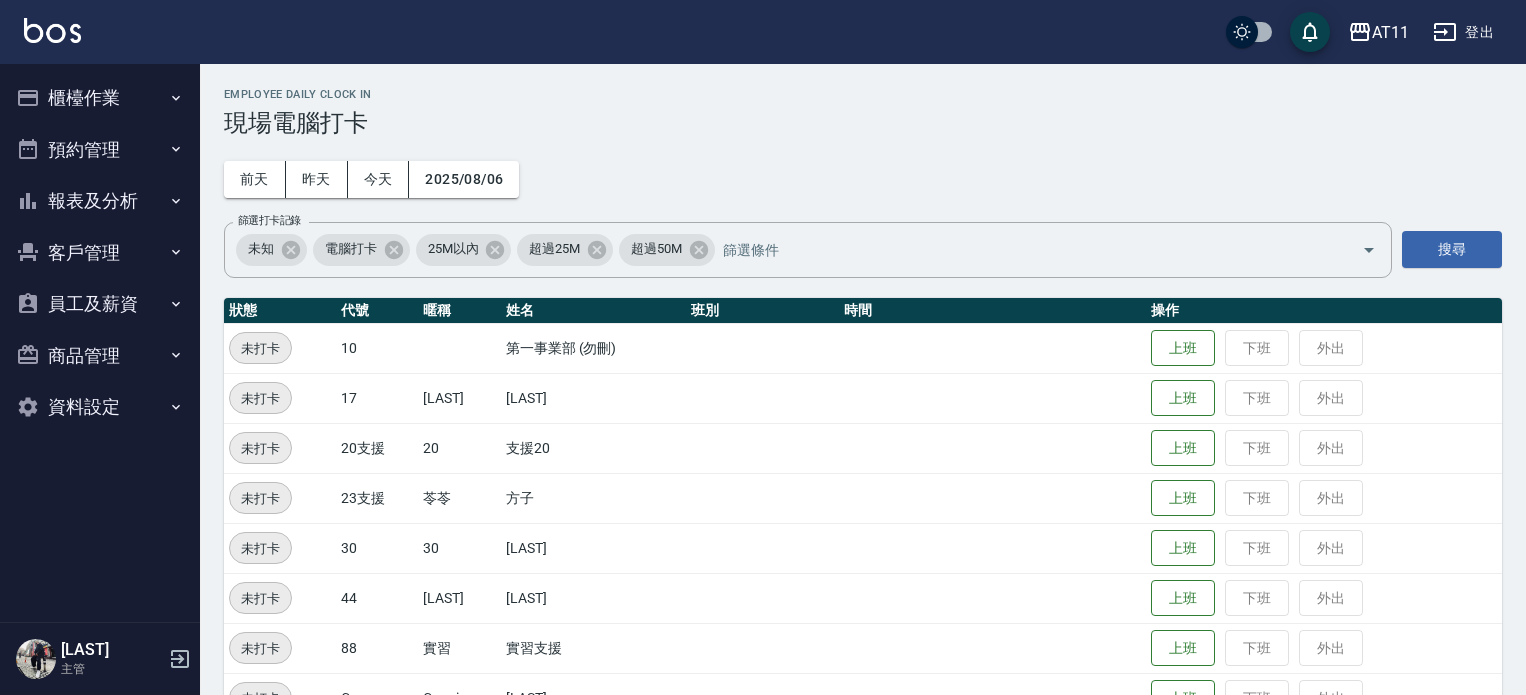 scroll, scrollTop: 0, scrollLeft: 0, axis: both 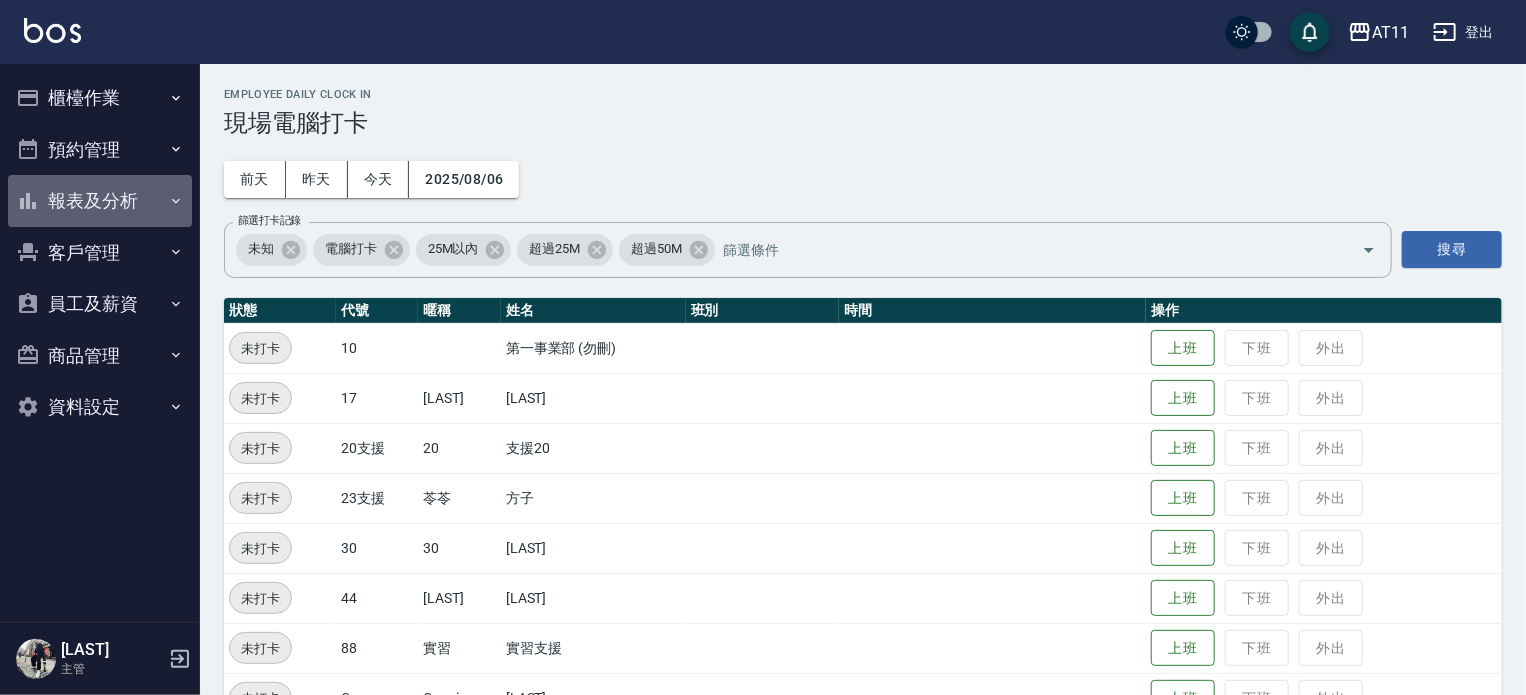 click on "報表及分析" at bounding box center [100, 201] 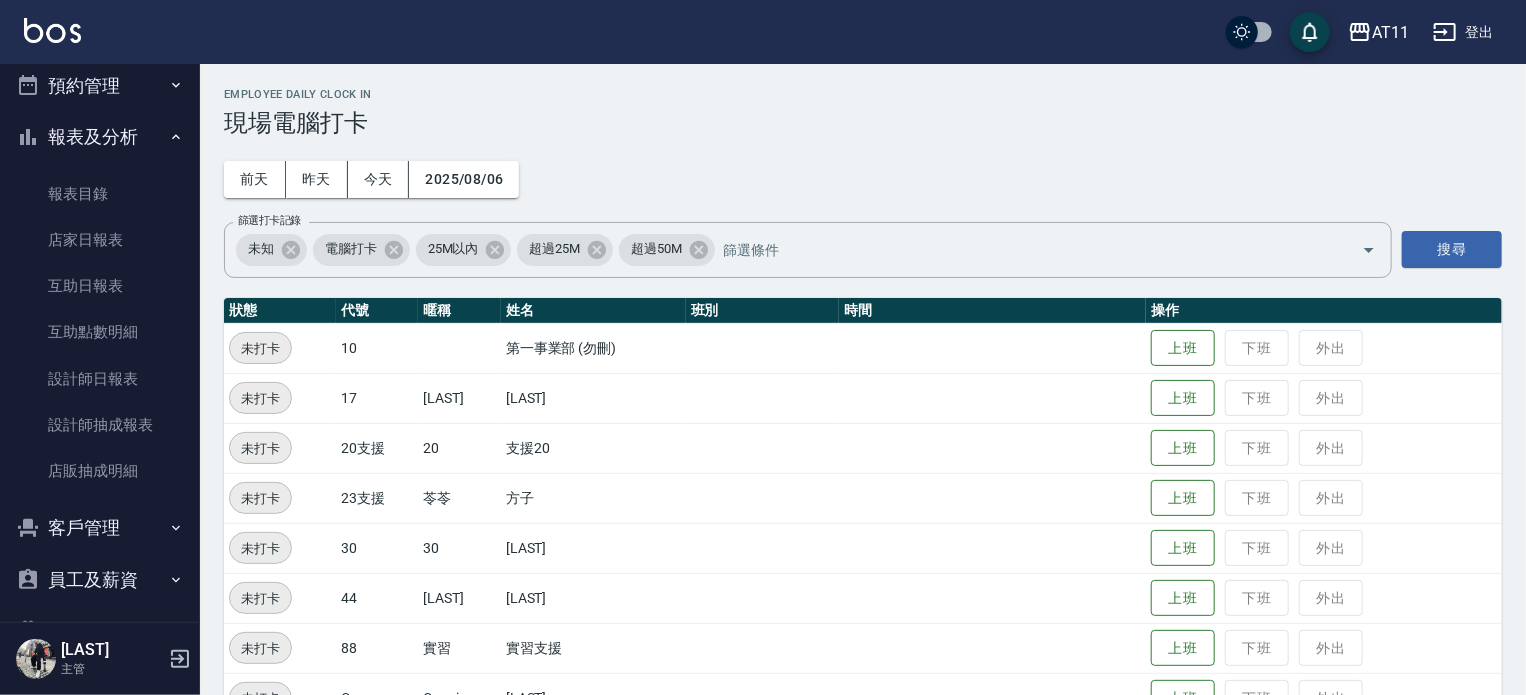 scroll, scrollTop: 100, scrollLeft: 0, axis: vertical 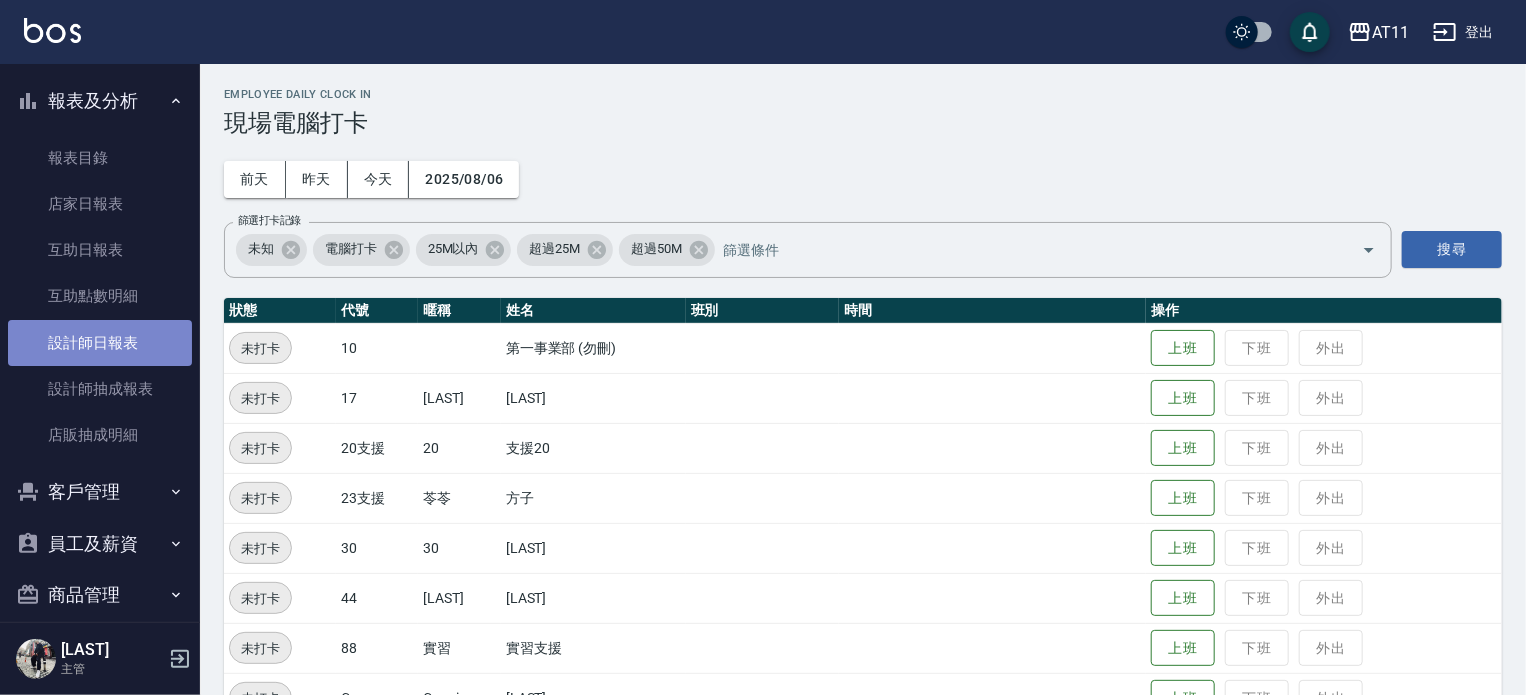 click on "設計師日報表" at bounding box center (100, 343) 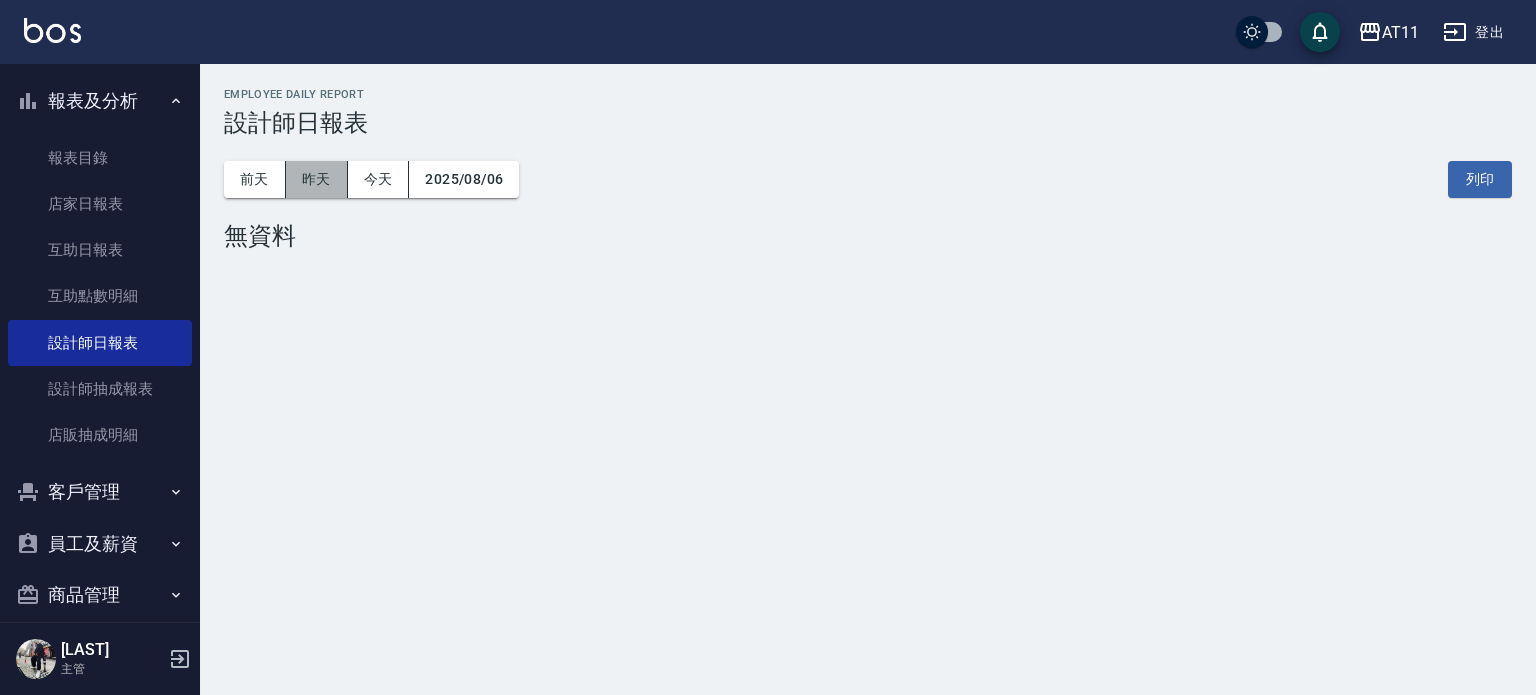 click on "昨天" at bounding box center (317, 179) 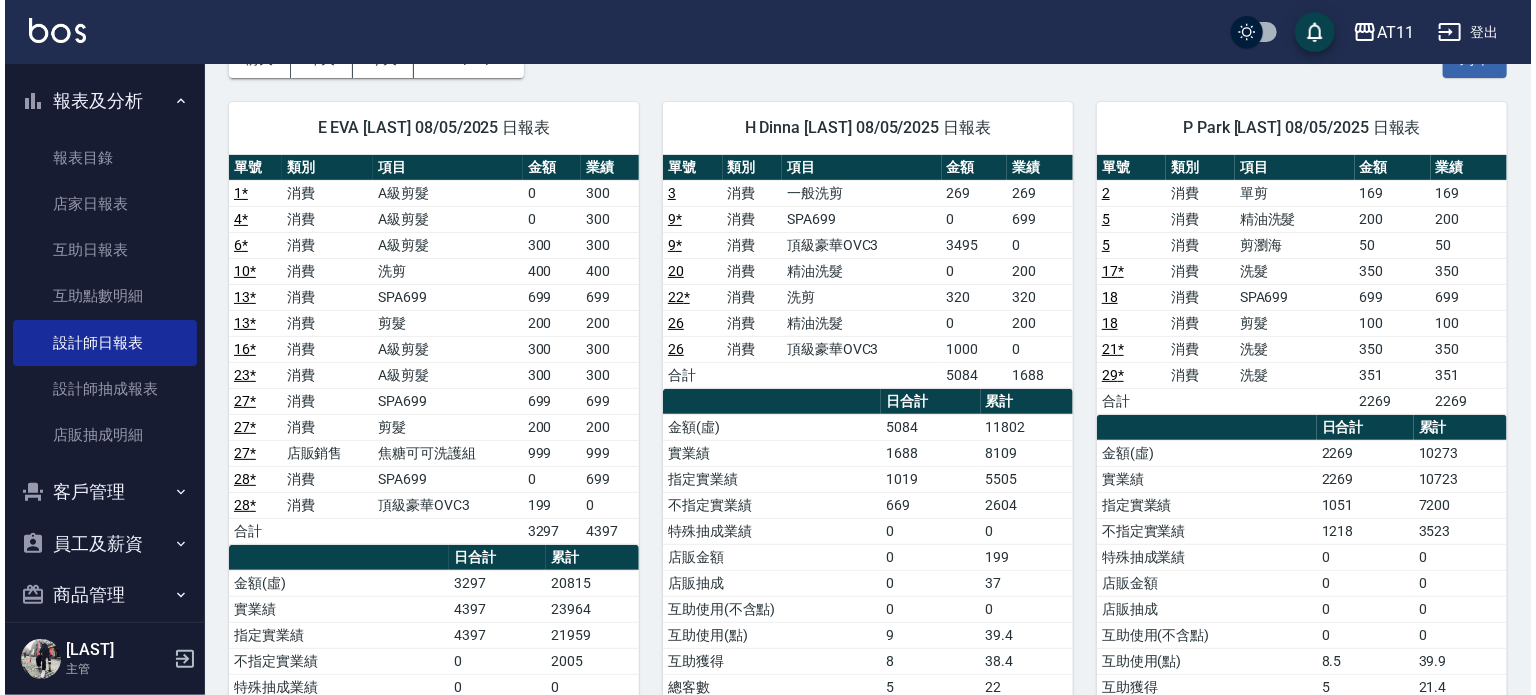 scroll, scrollTop: 86, scrollLeft: 0, axis: vertical 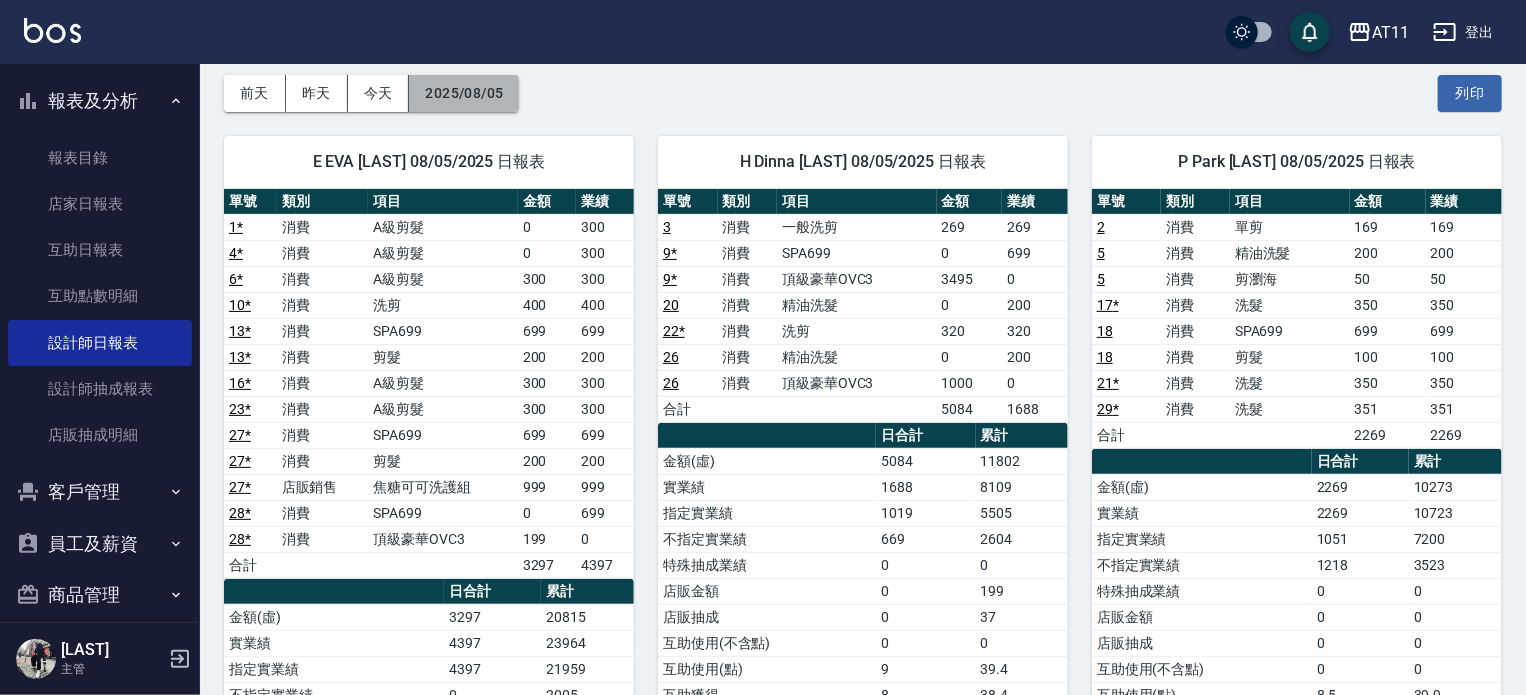 click on "2025/08/05" at bounding box center (464, 93) 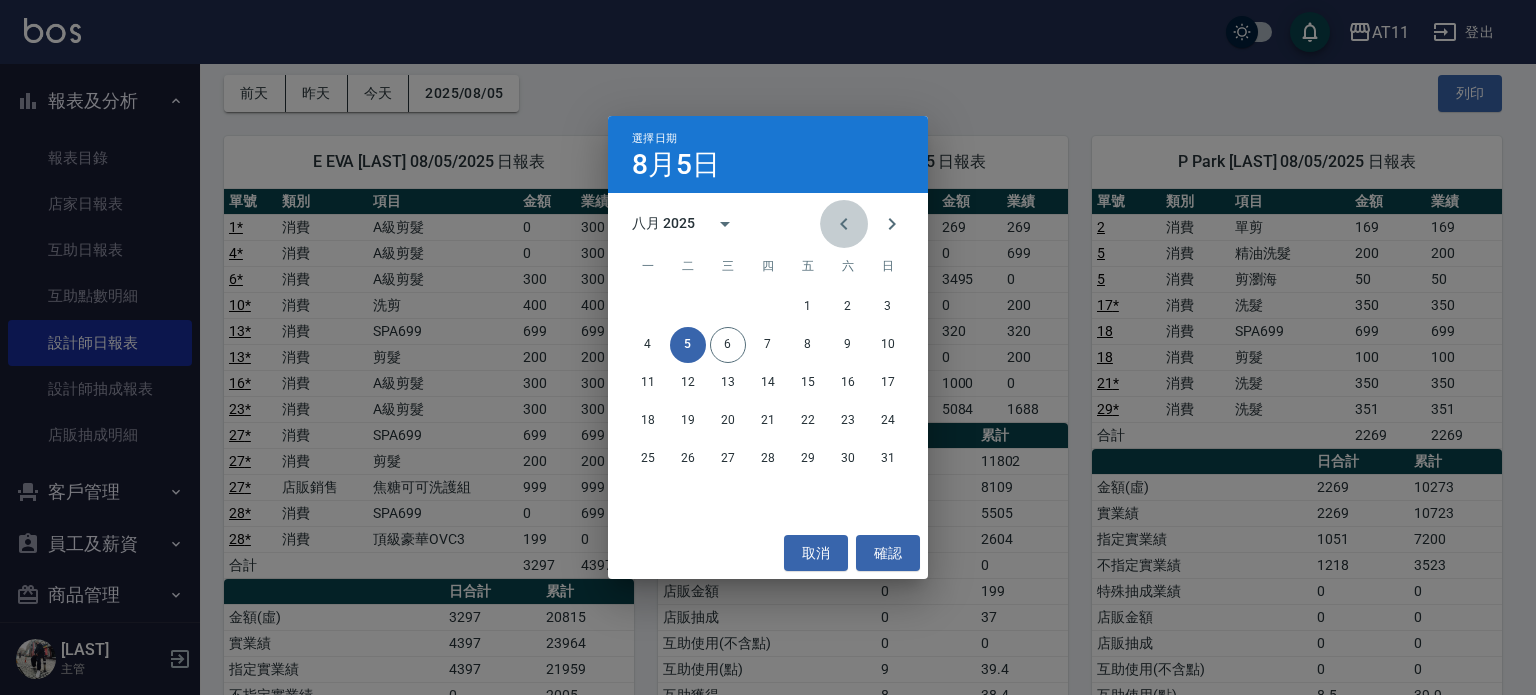 click 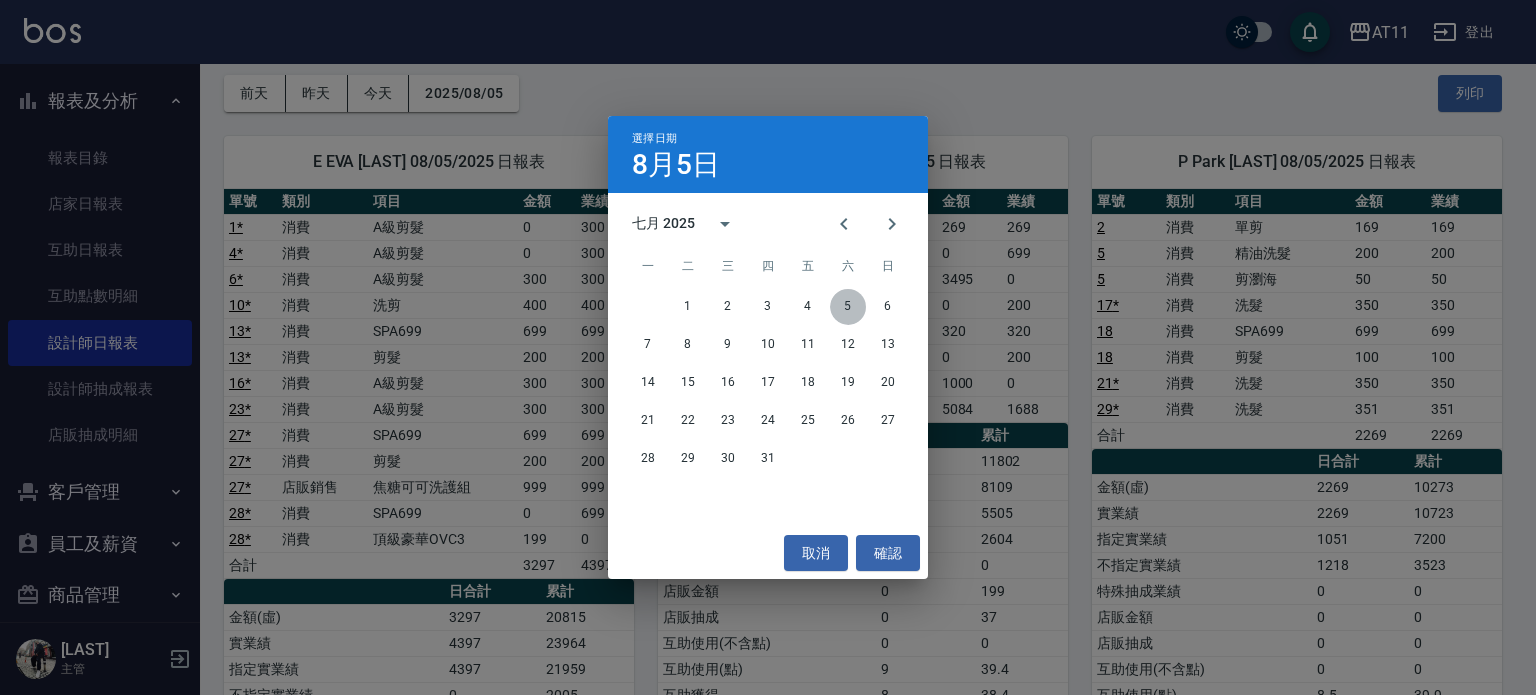 click on "5" at bounding box center (848, 307) 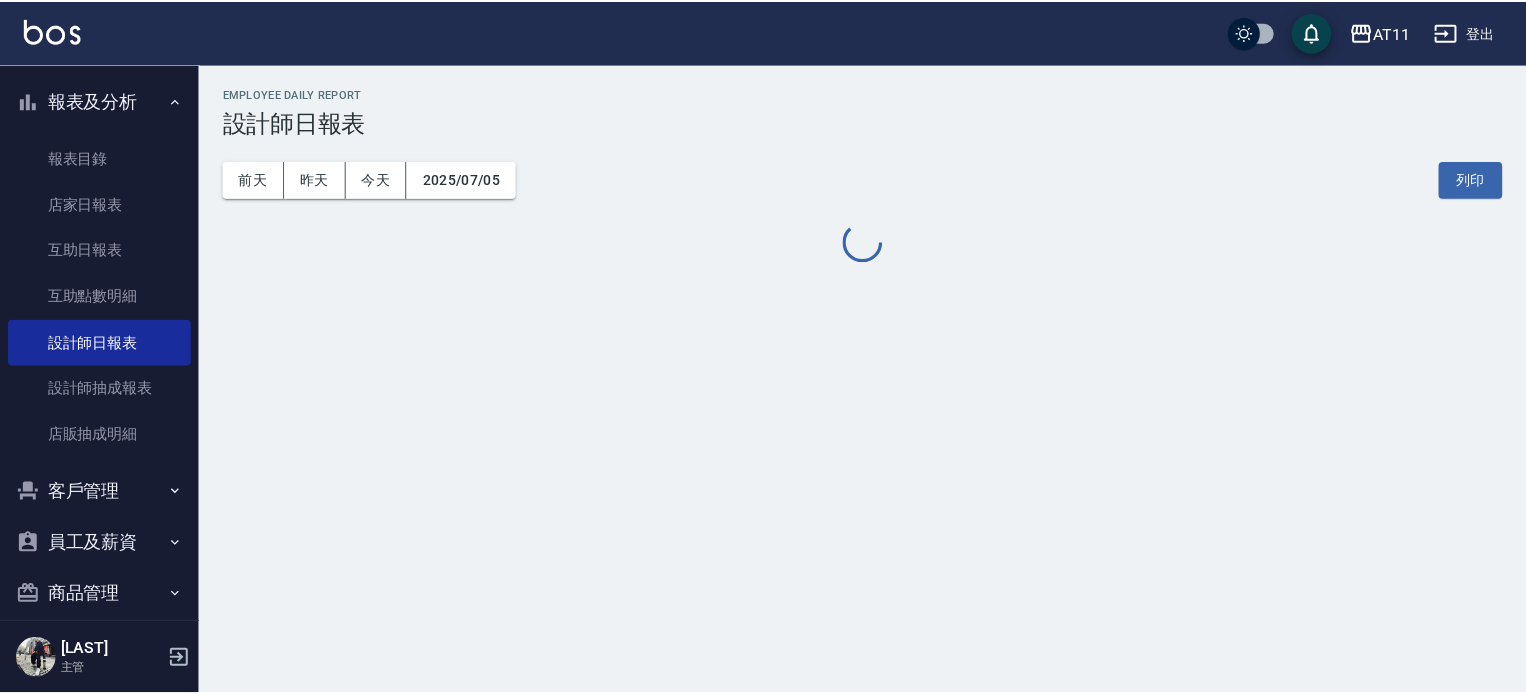 scroll, scrollTop: 0, scrollLeft: 0, axis: both 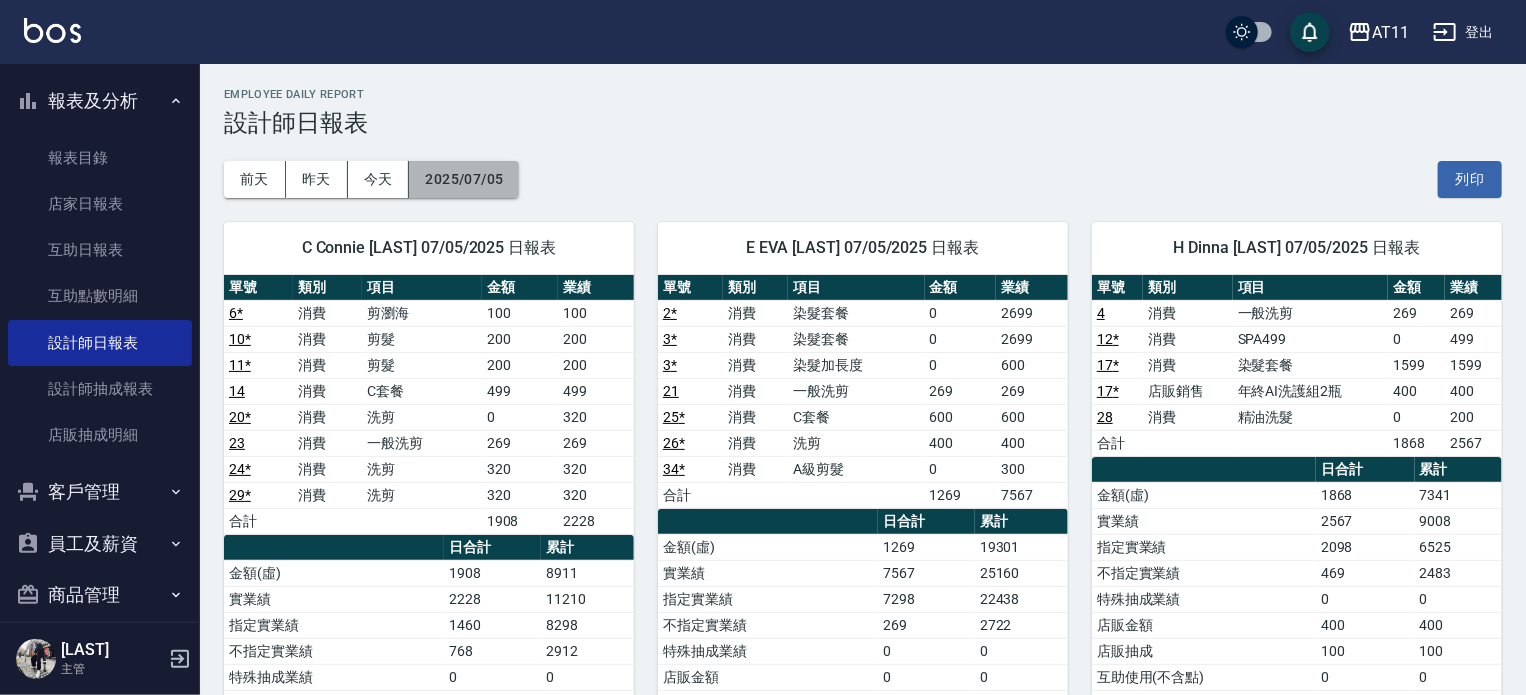 click on "2025/07/05" at bounding box center (464, 179) 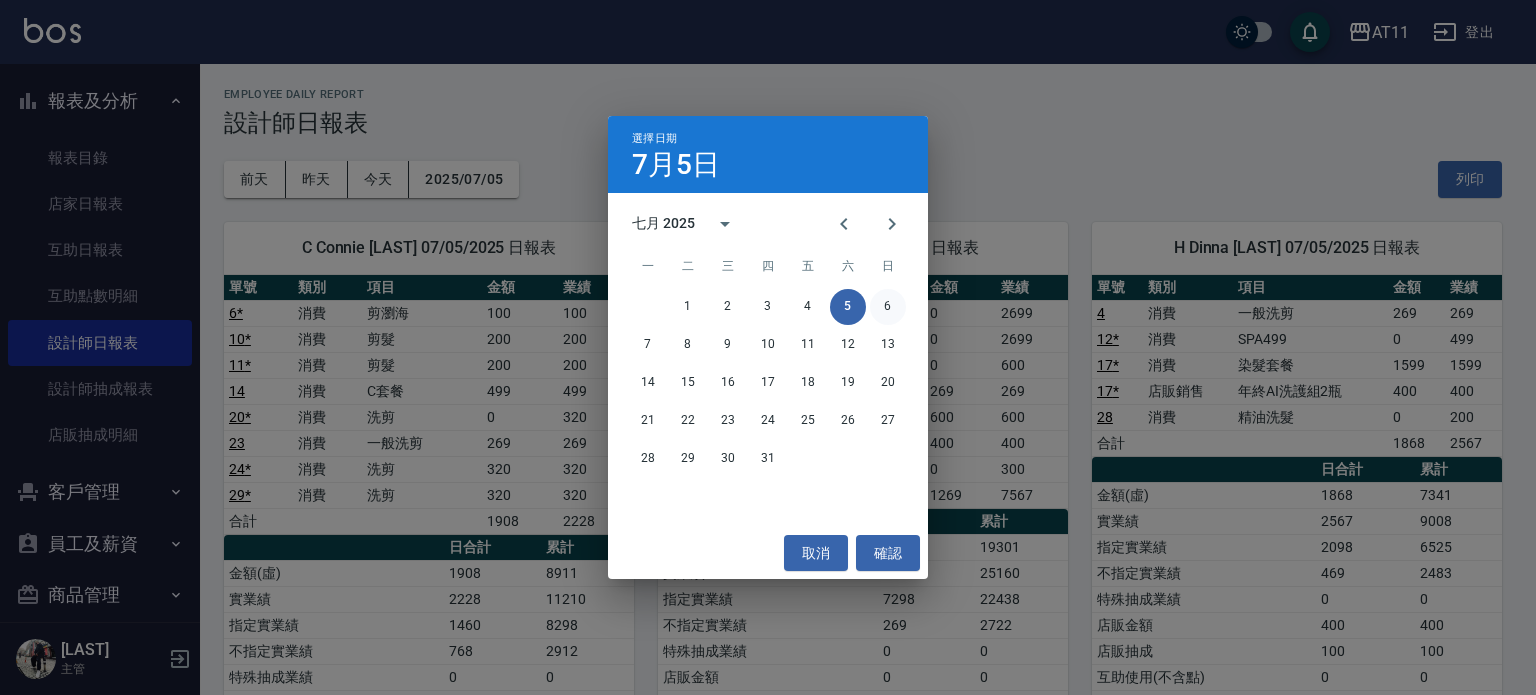 click on "6" at bounding box center (888, 307) 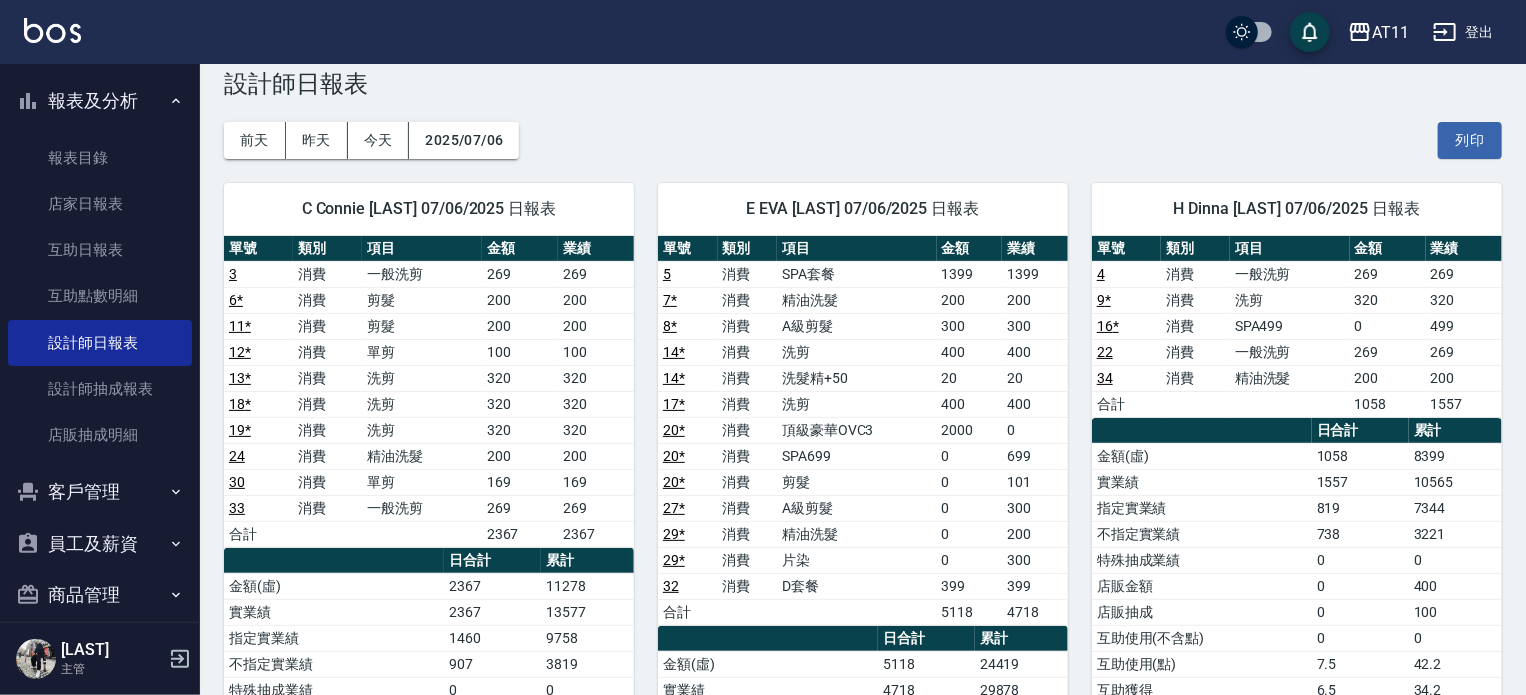 scroll, scrollTop: 92, scrollLeft: 0, axis: vertical 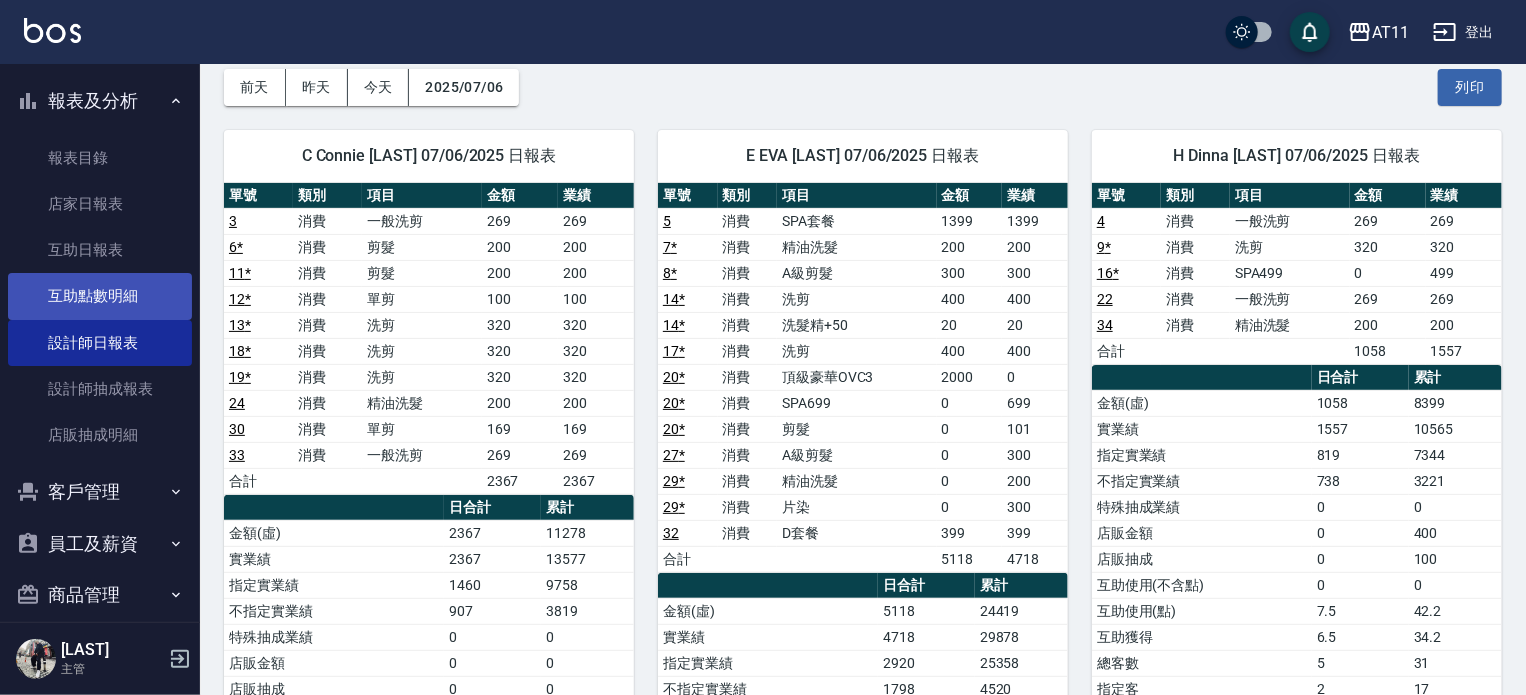 click on "互助點數明細" at bounding box center [100, 296] 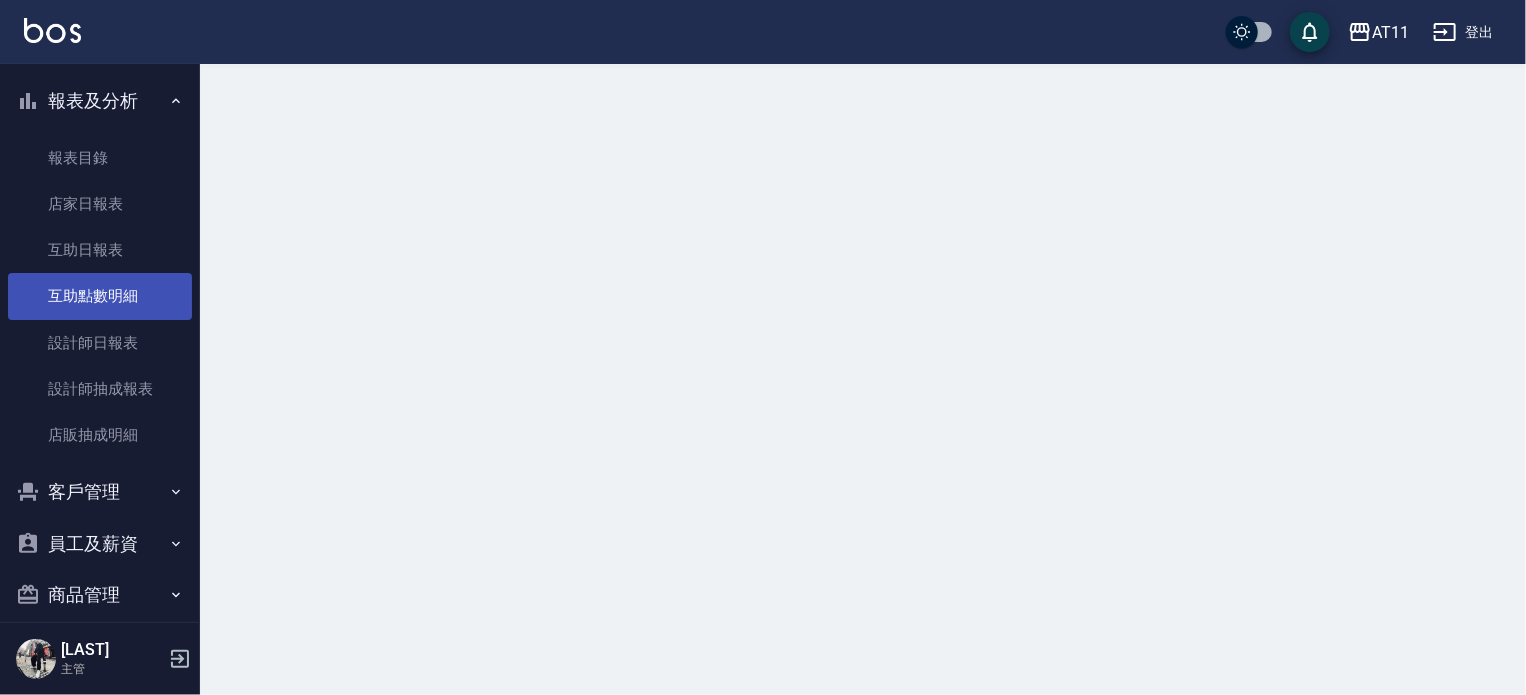scroll, scrollTop: 0, scrollLeft: 0, axis: both 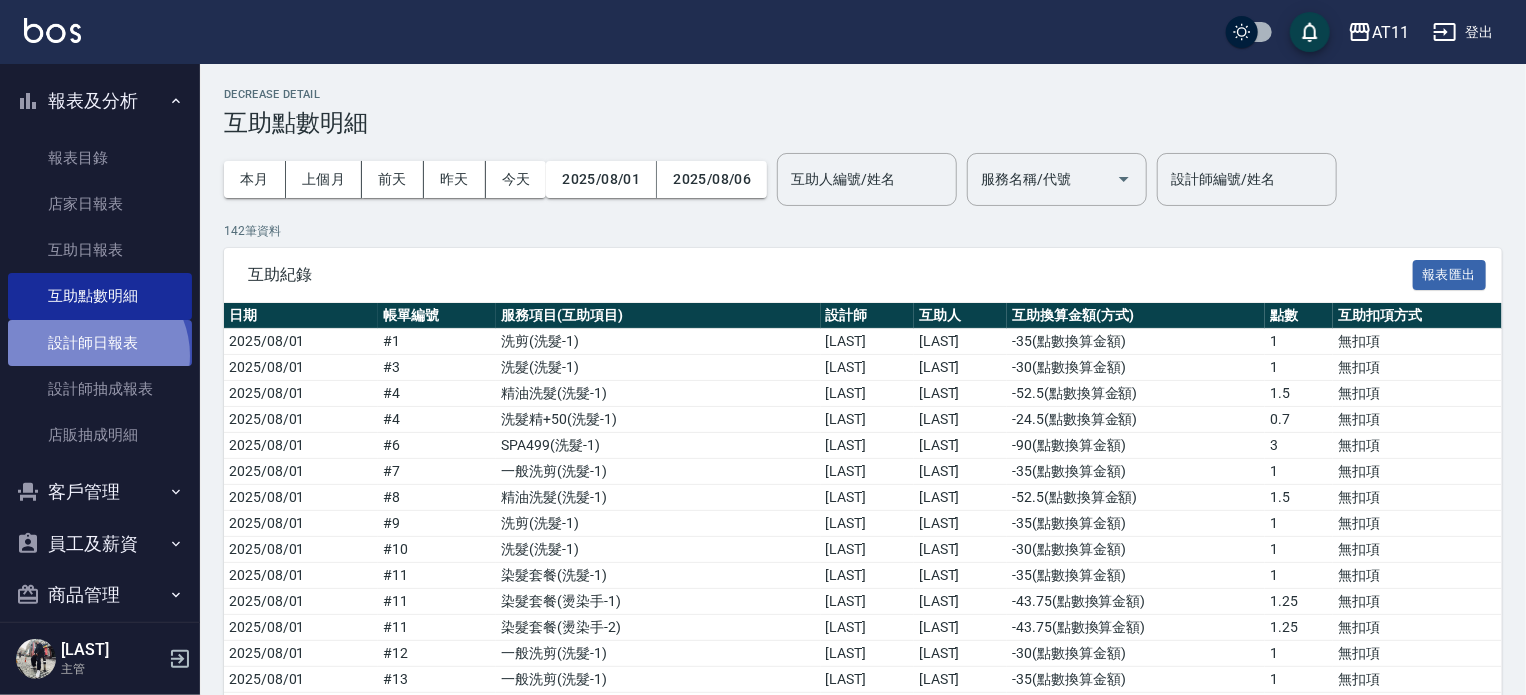 click on "設計師日報表" at bounding box center (100, 343) 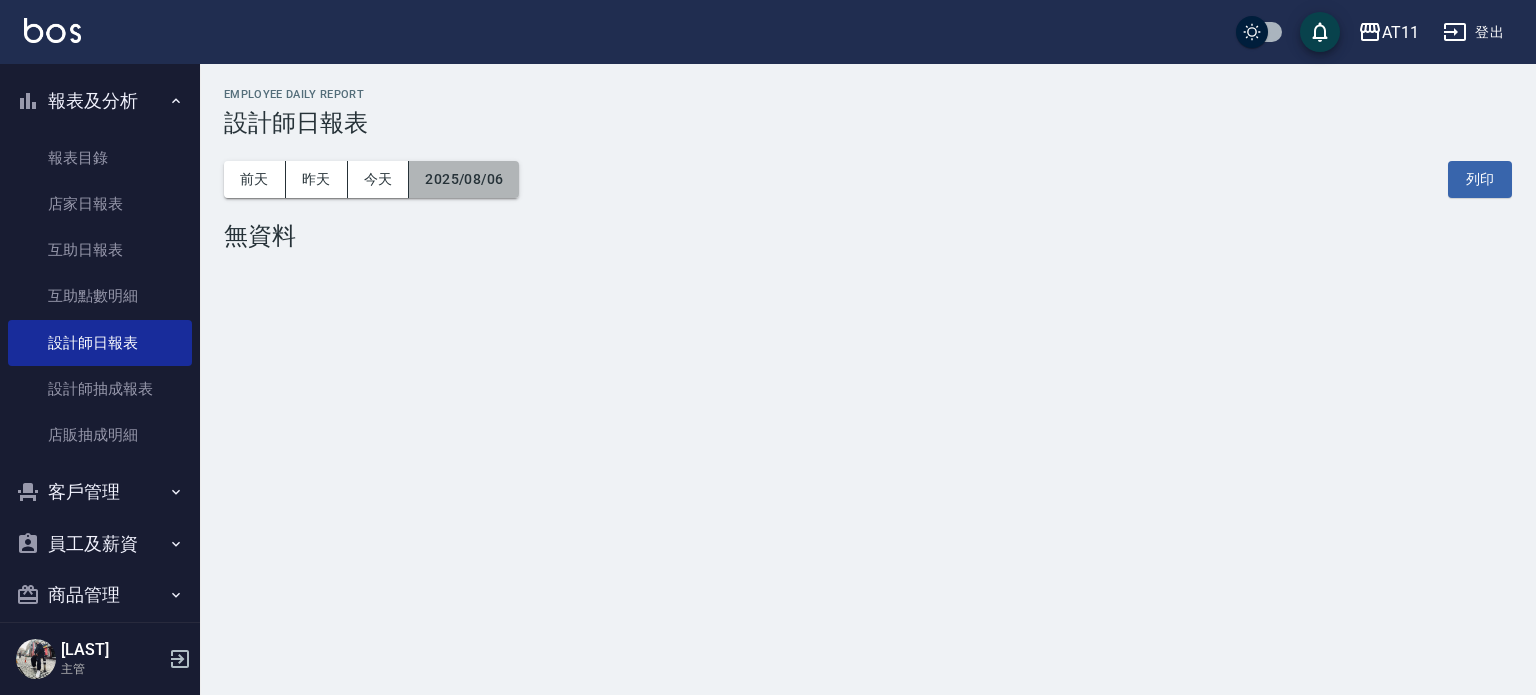 click on "2025/08/06" at bounding box center [464, 179] 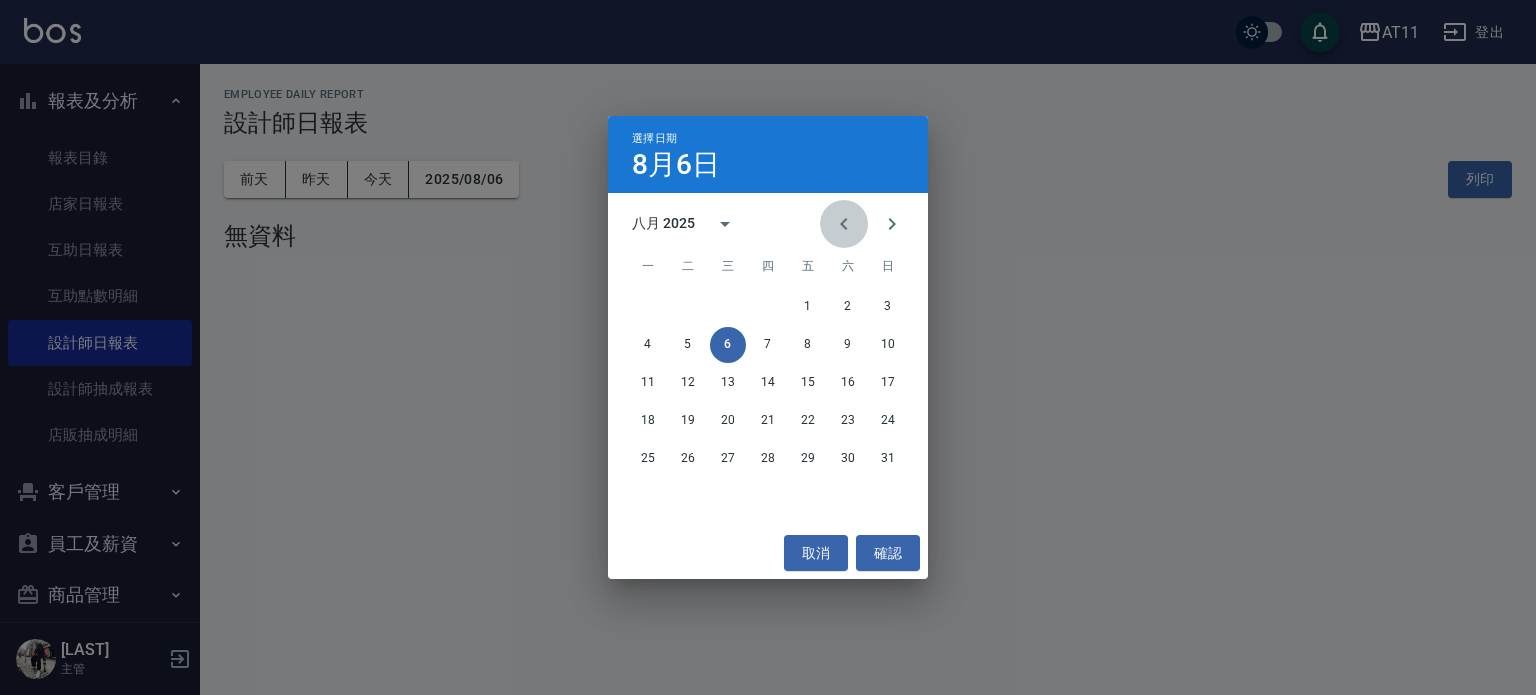 click at bounding box center [844, 224] 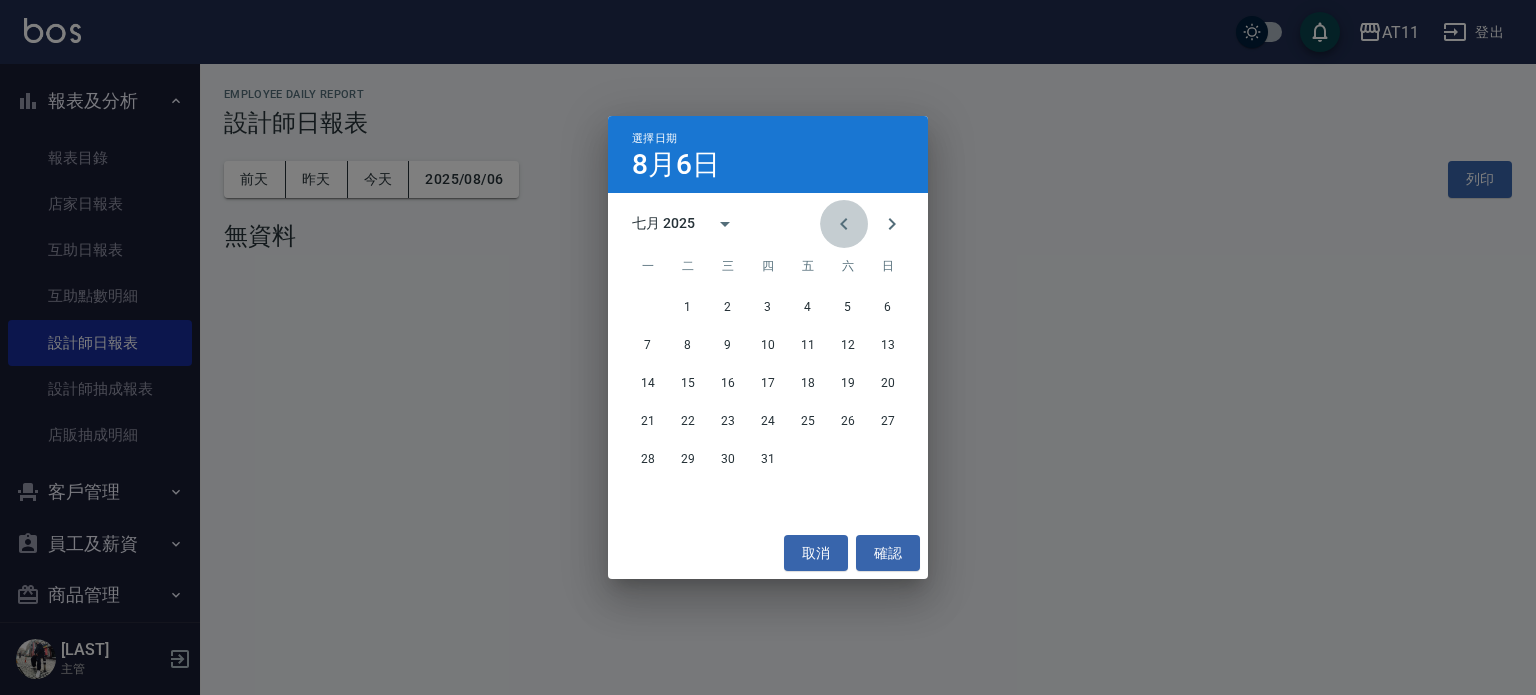 click at bounding box center (844, 224) 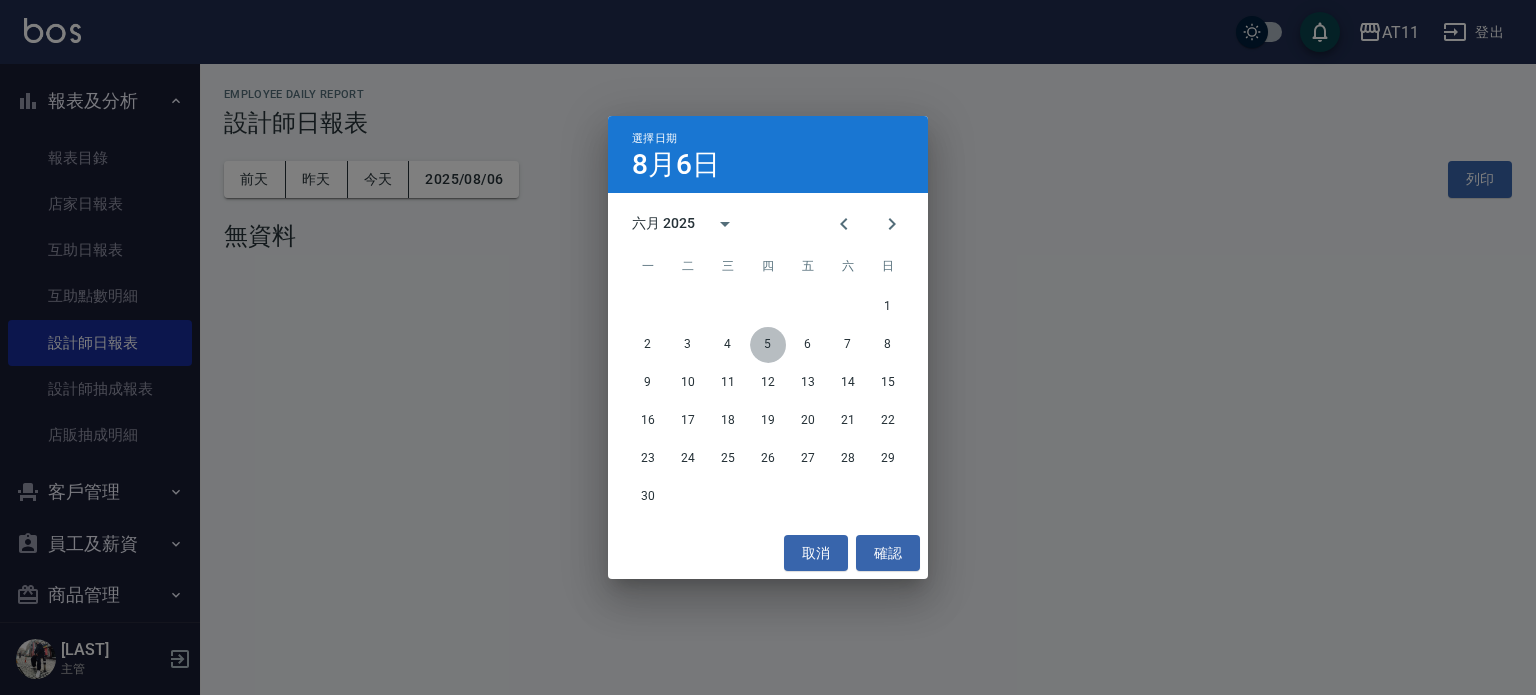 click on "5" at bounding box center (768, 345) 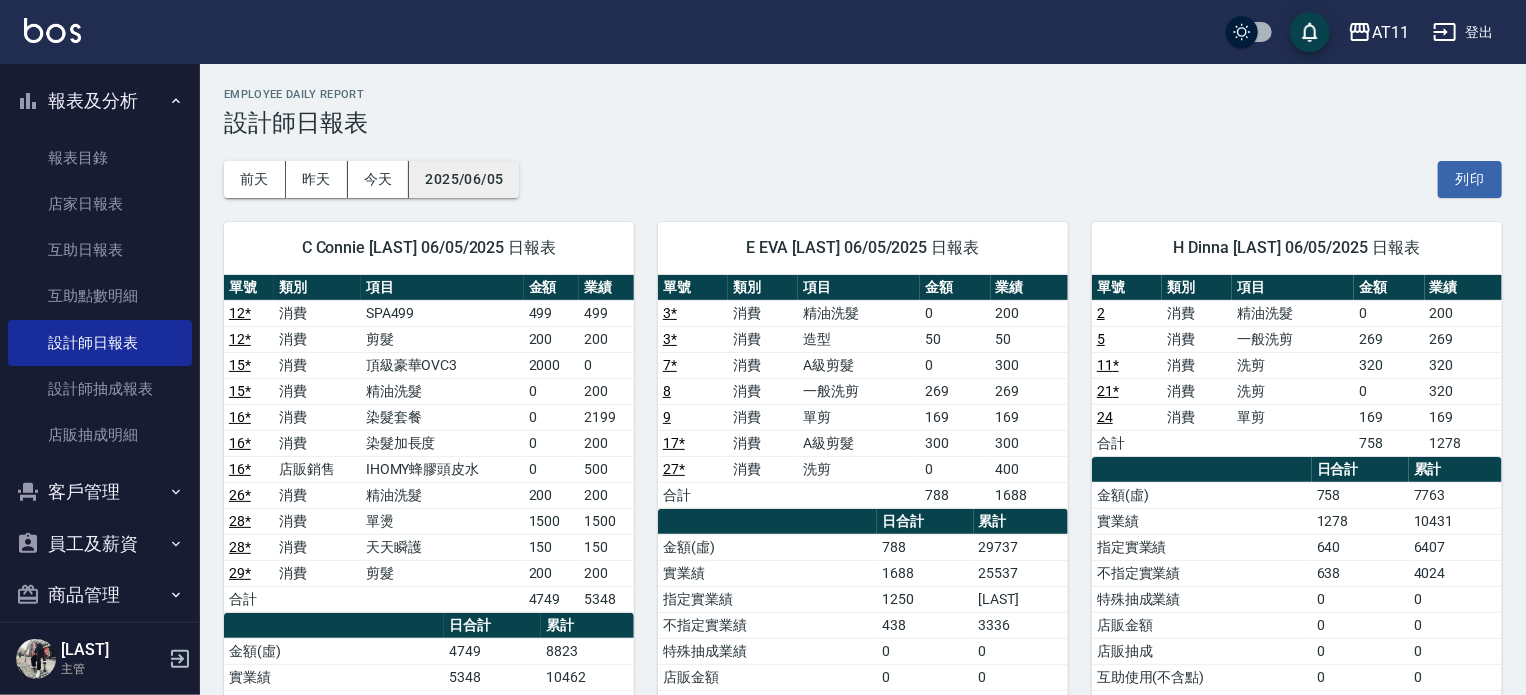 click on "2025/06/05" at bounding box center [464, 179] 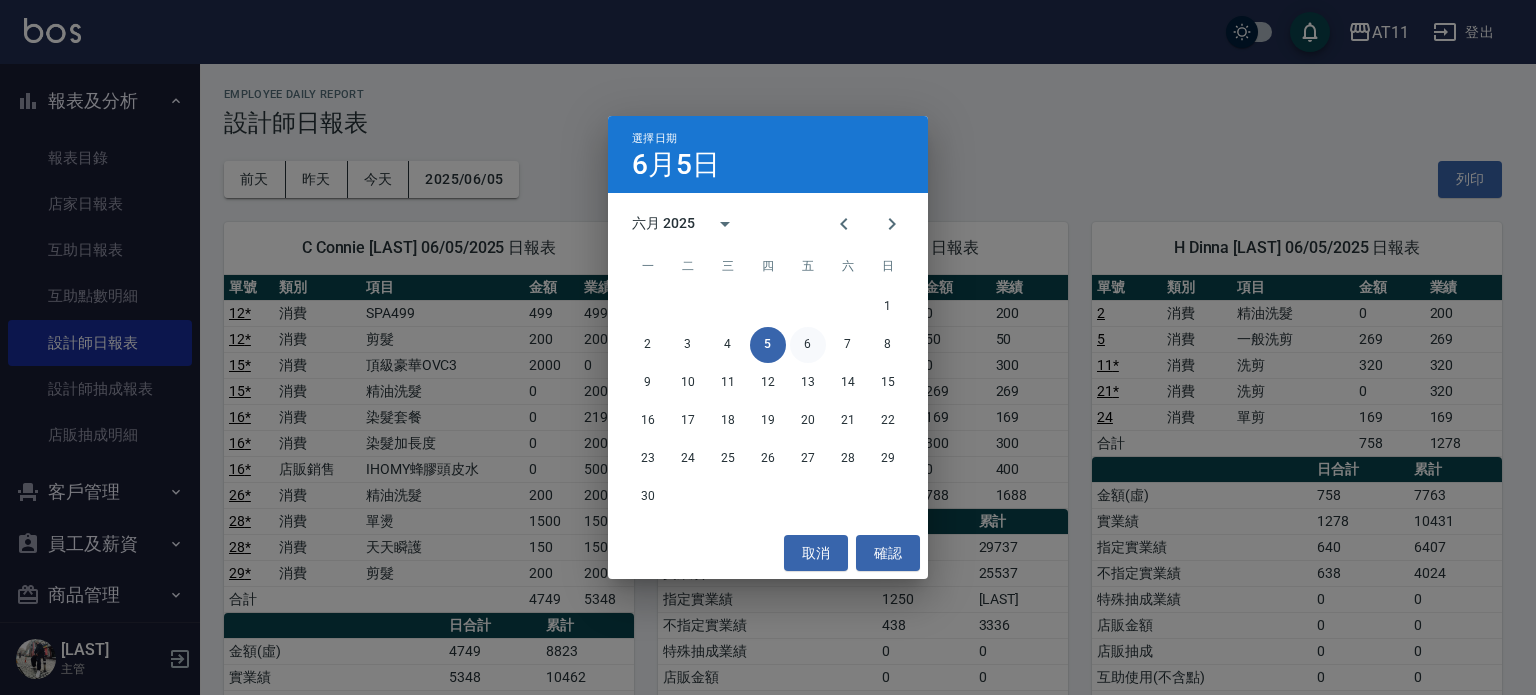 click on "6" at bounding box center [808, 345] 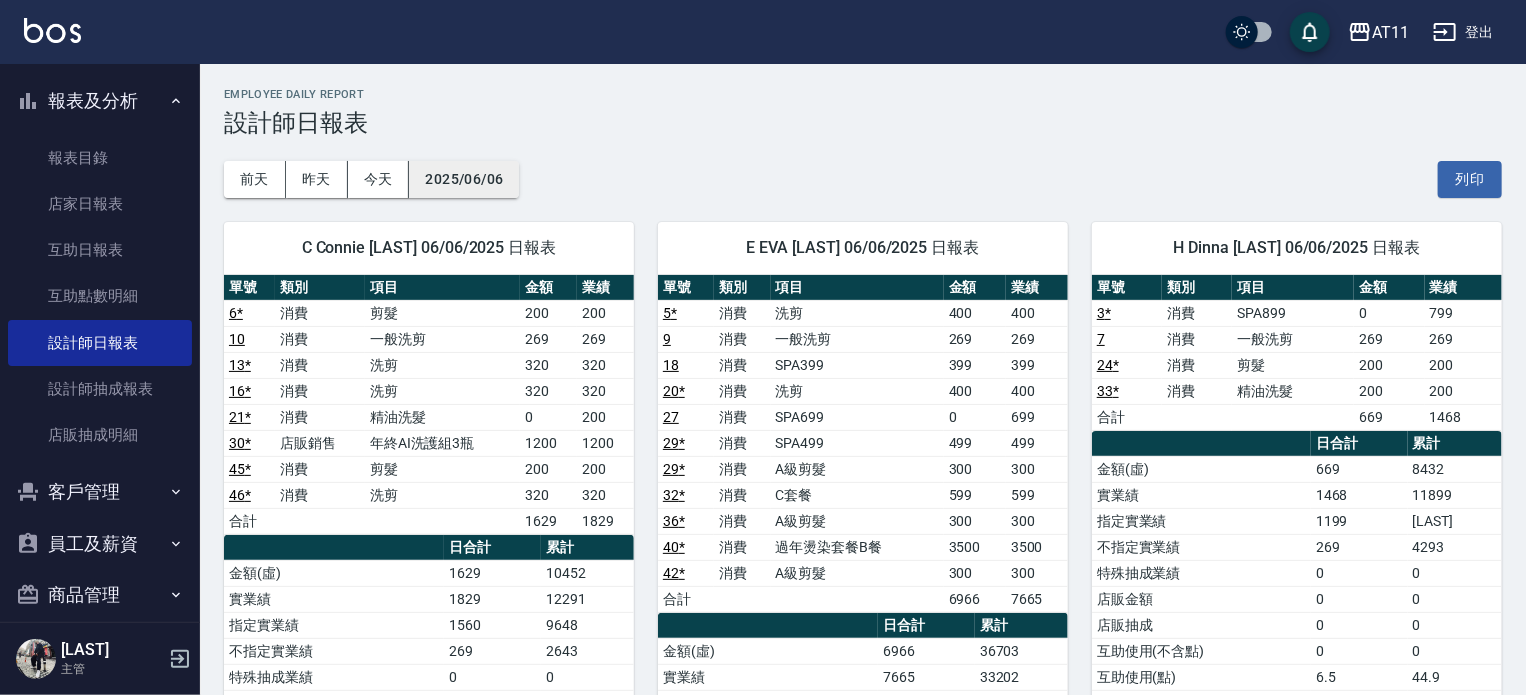 click on "2025/06/06" at bounding box center [464, 179] 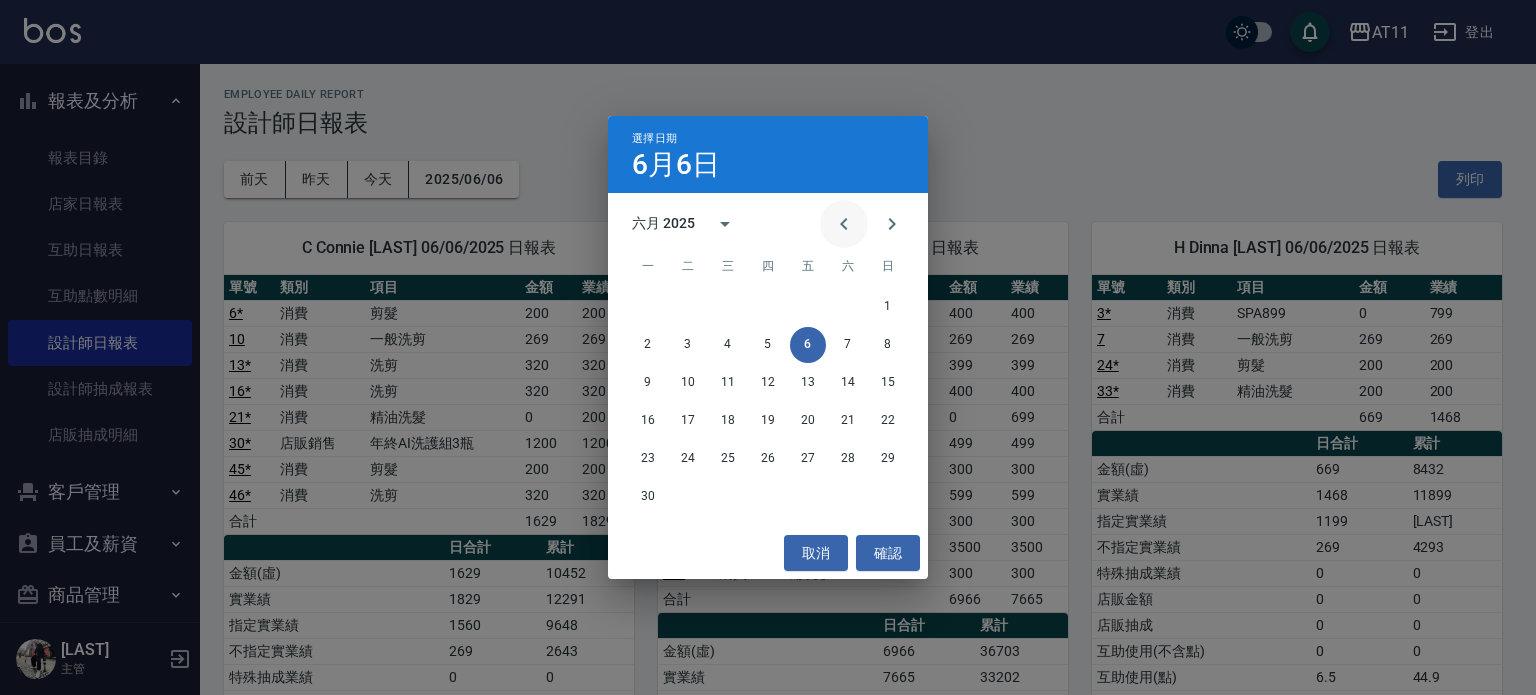 click 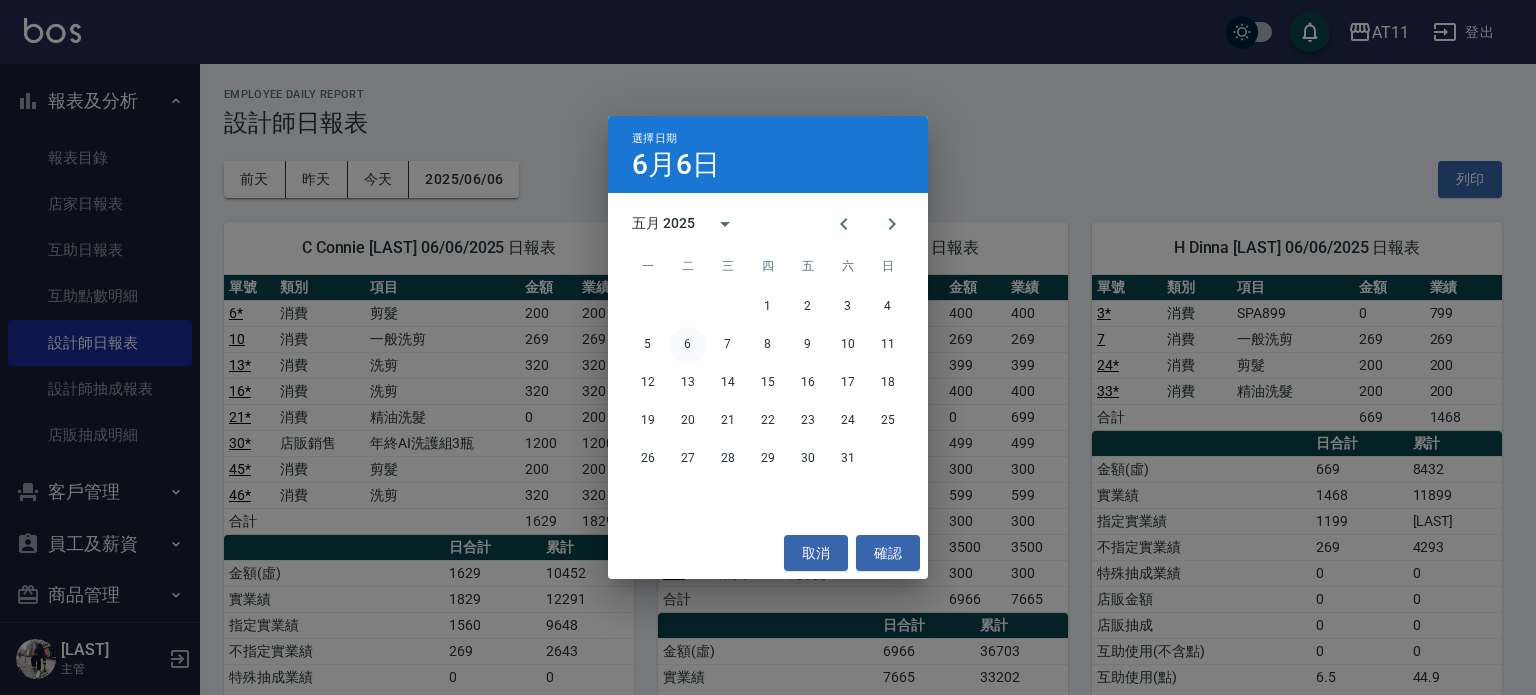 click on "6" at bounding box center (688, 345) 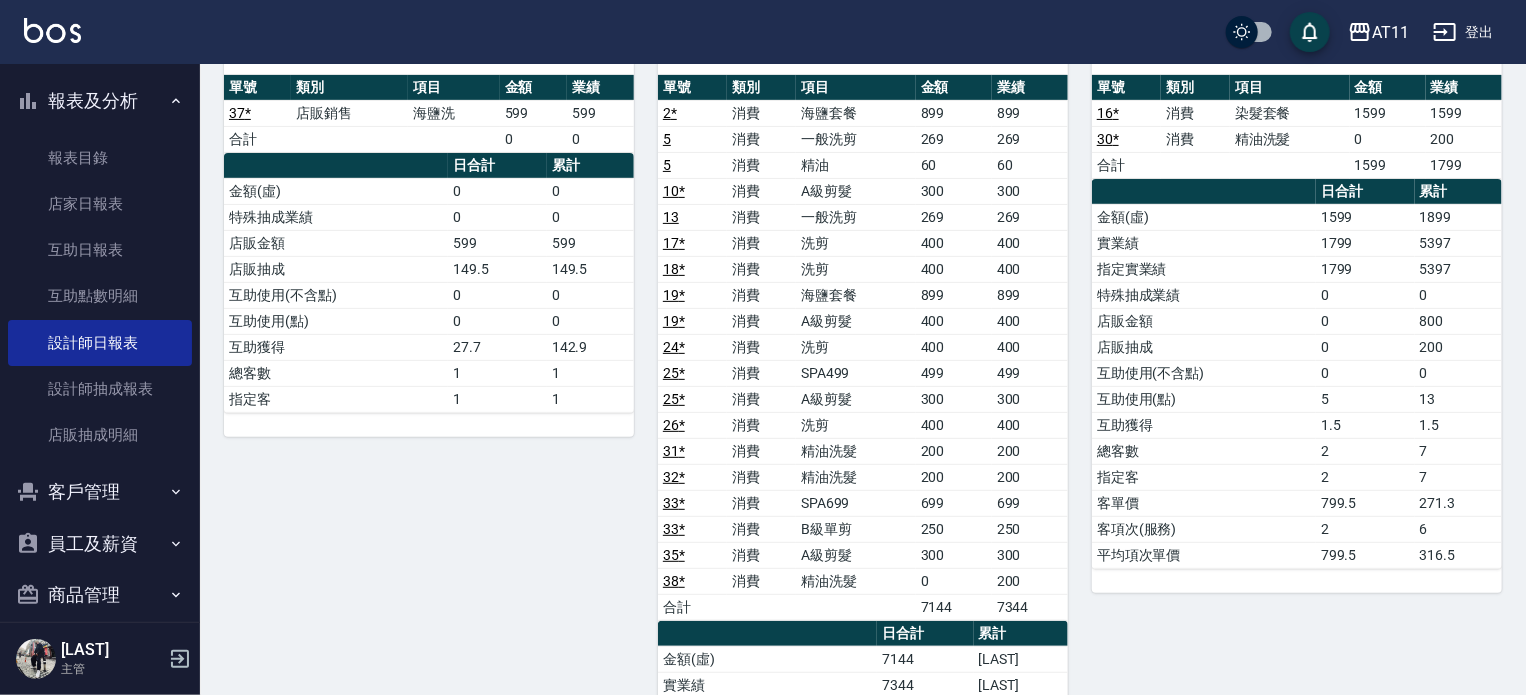 scroll, scrollTop: 228, scrollLeft: 0, axis: vertical 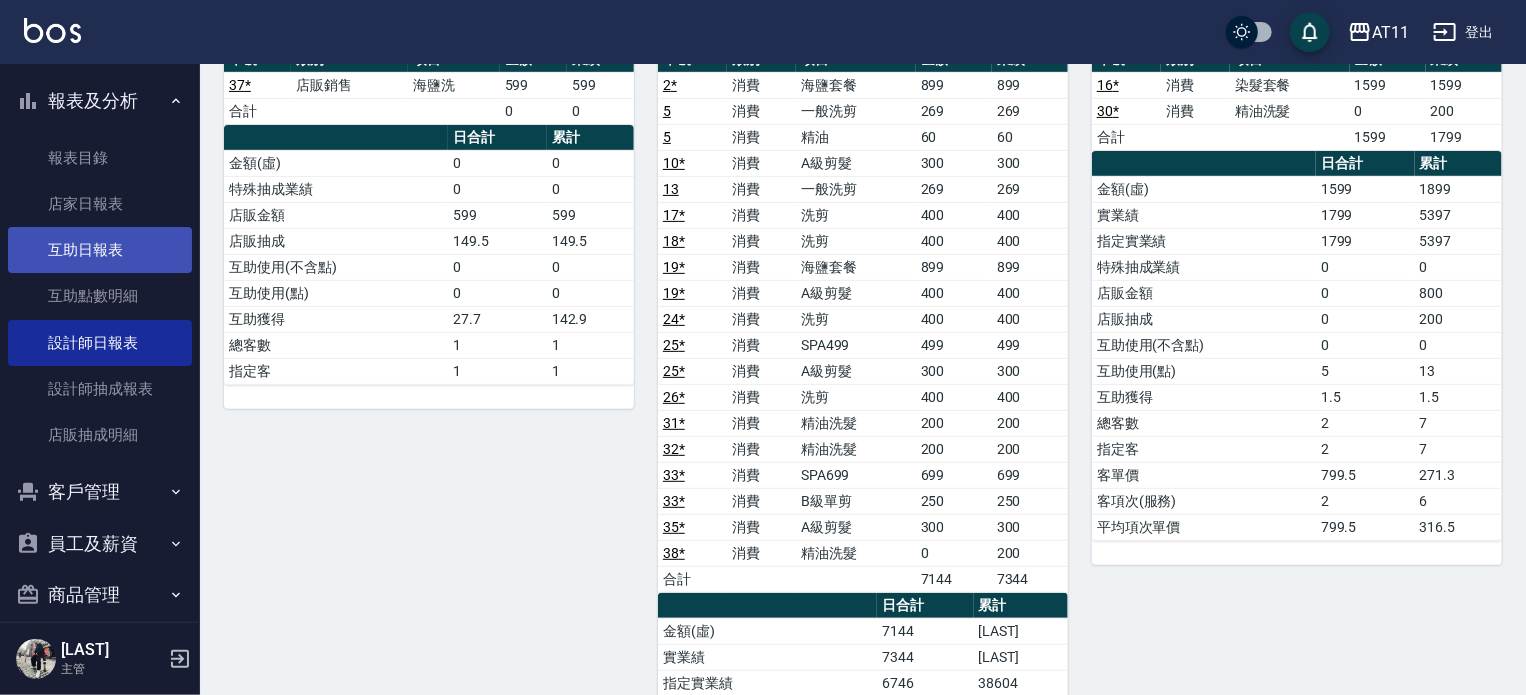 click on "互助日報表" at bounding box center (100, 250) 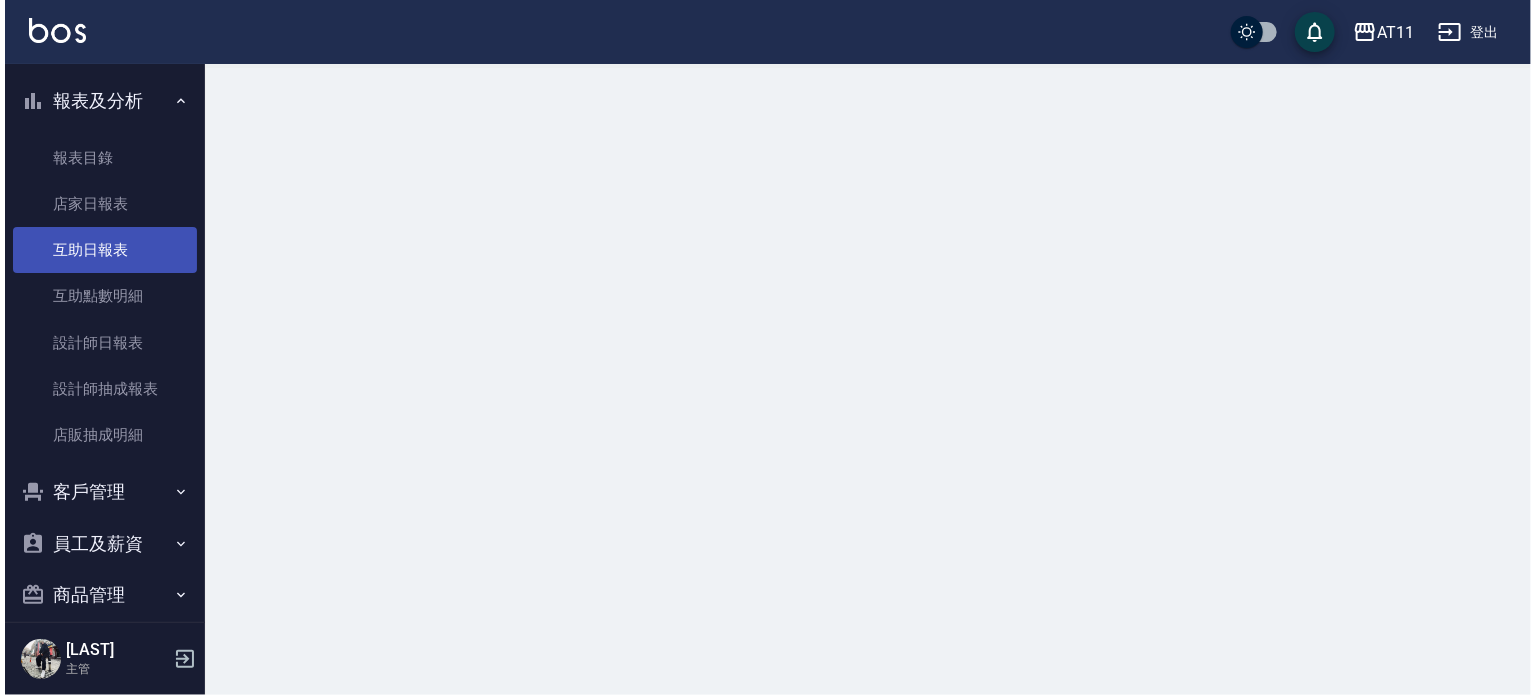 scroll, scrollTop: 0, scrollLeft: 0, axis: both 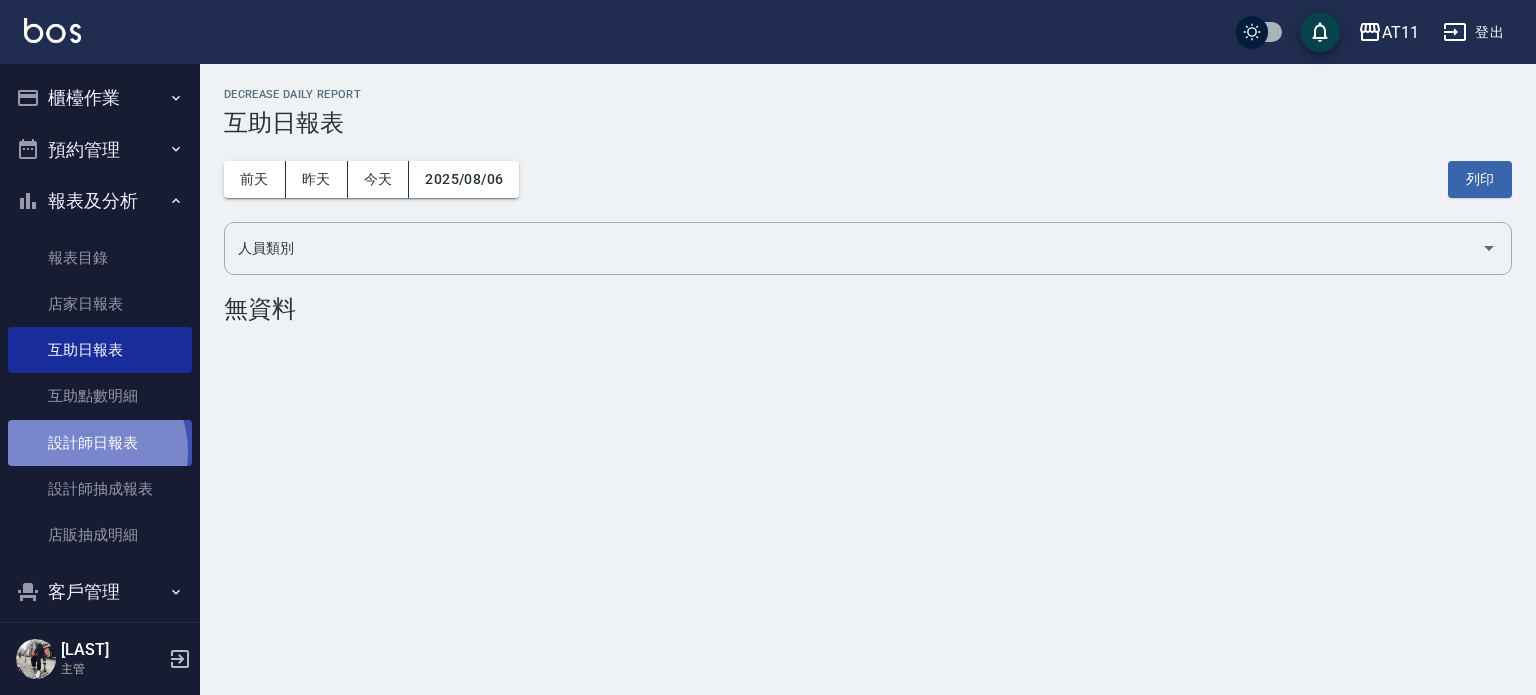 click on "設計師日報表" at bounding box center (100, 443) 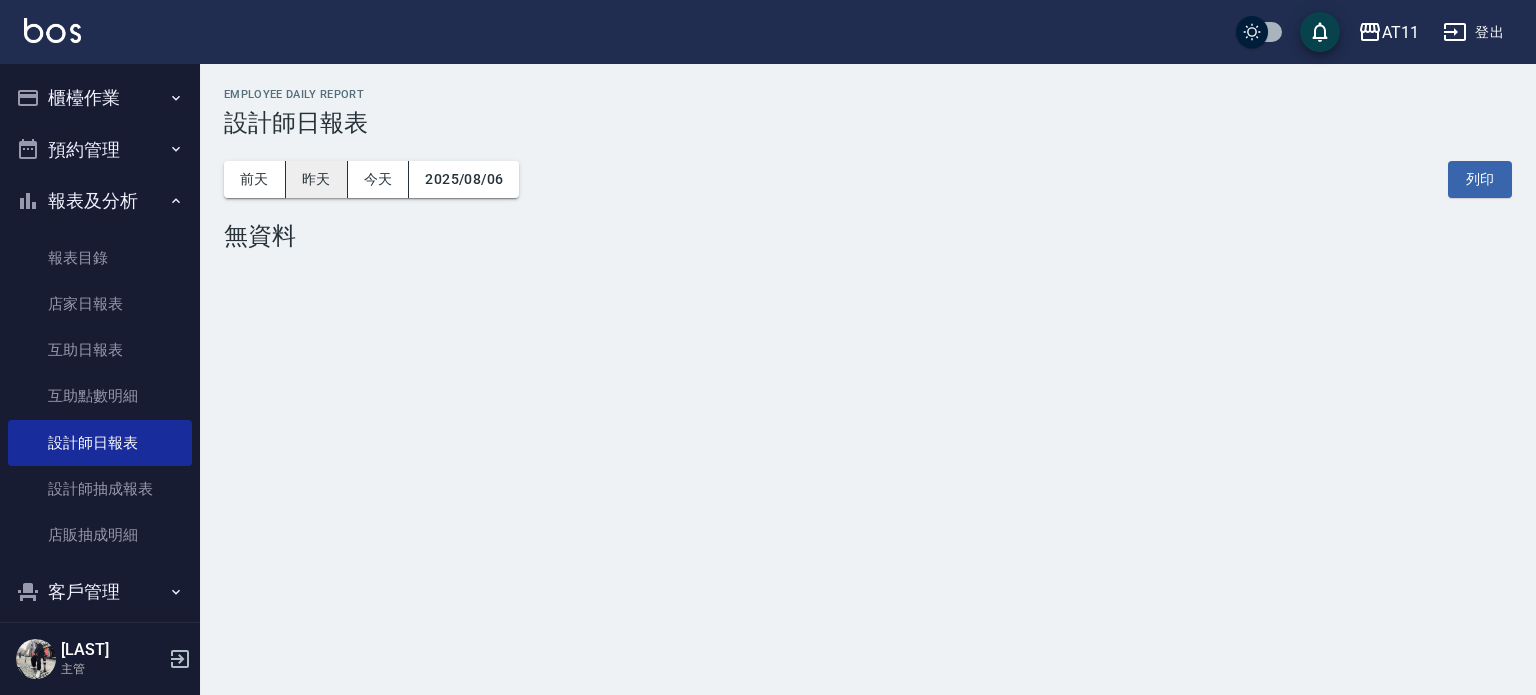 click on "昨天" at bounding box center (317, 179) 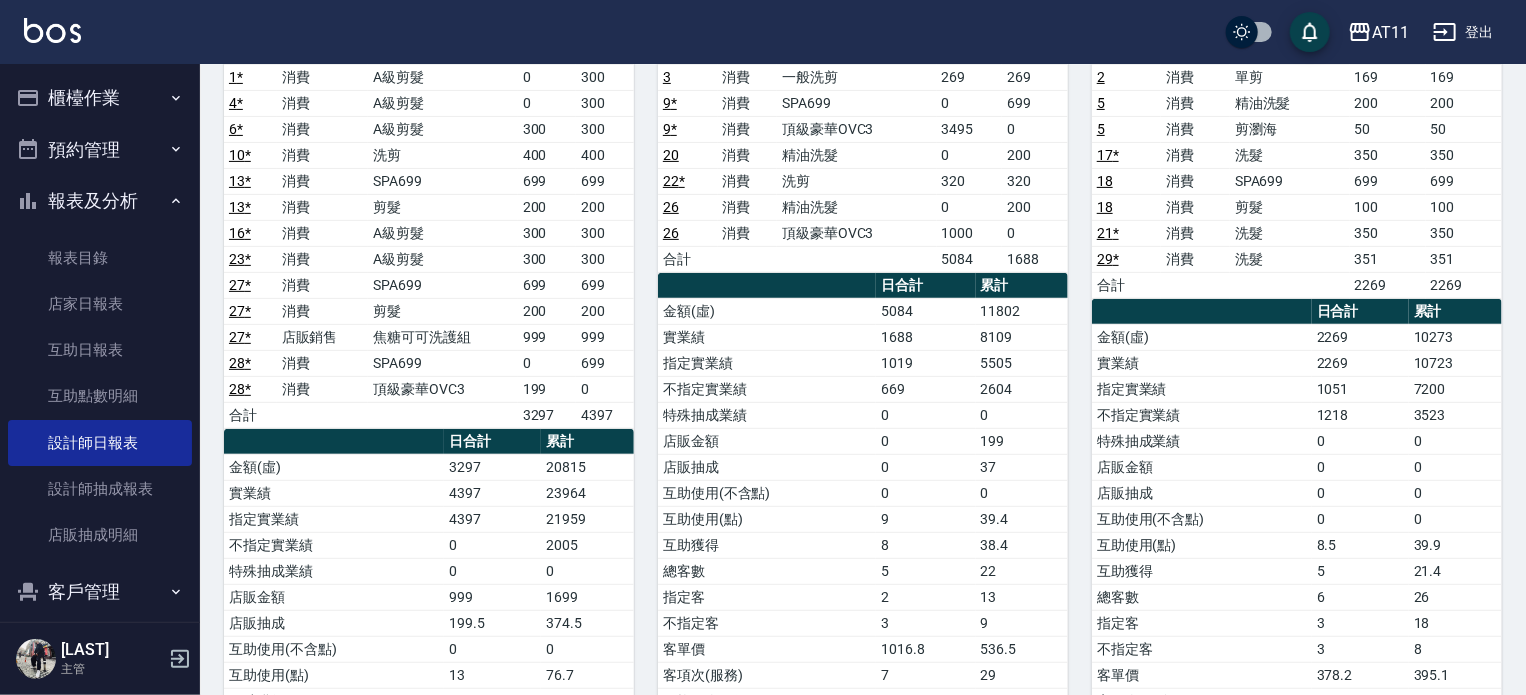 scroll, scrollTop: 300, scrollLeft: 0, axis: vertical 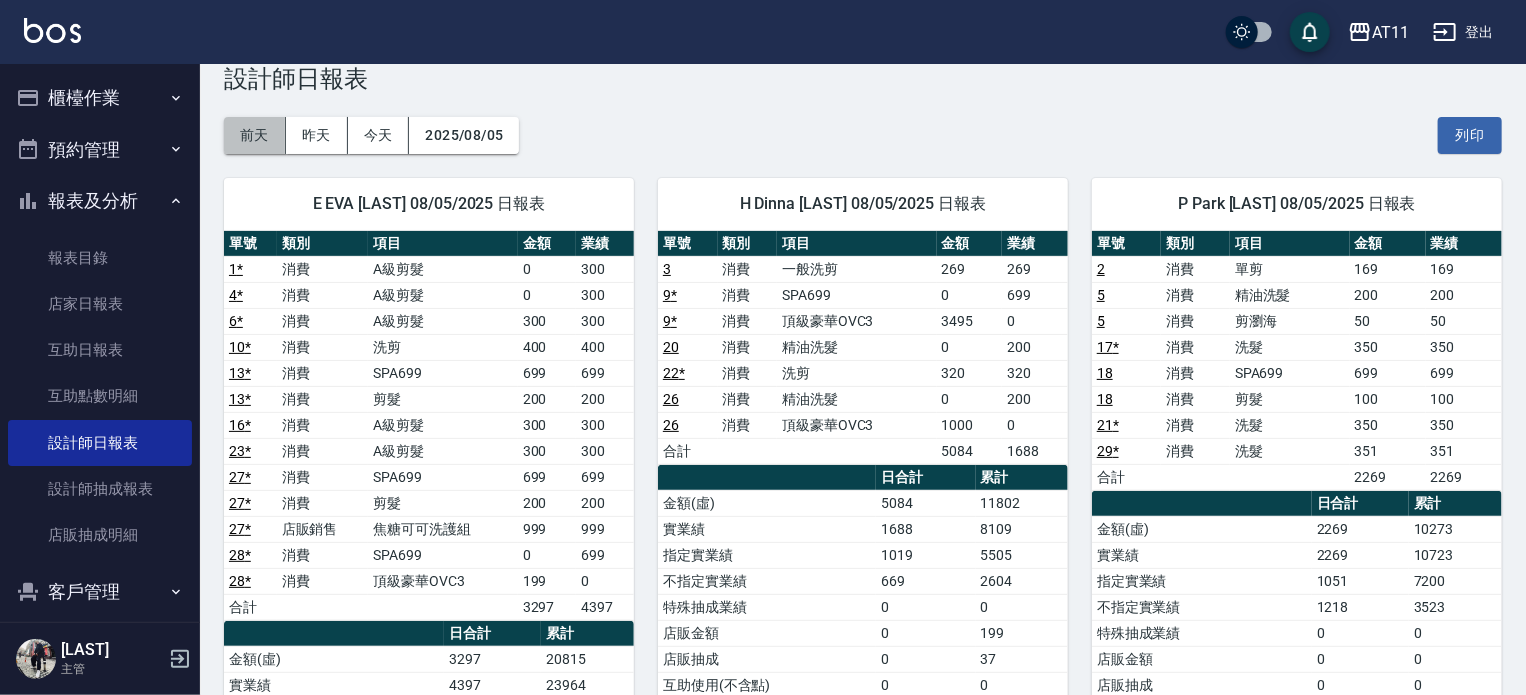 click on "前天" at bounding box center [255, 135] 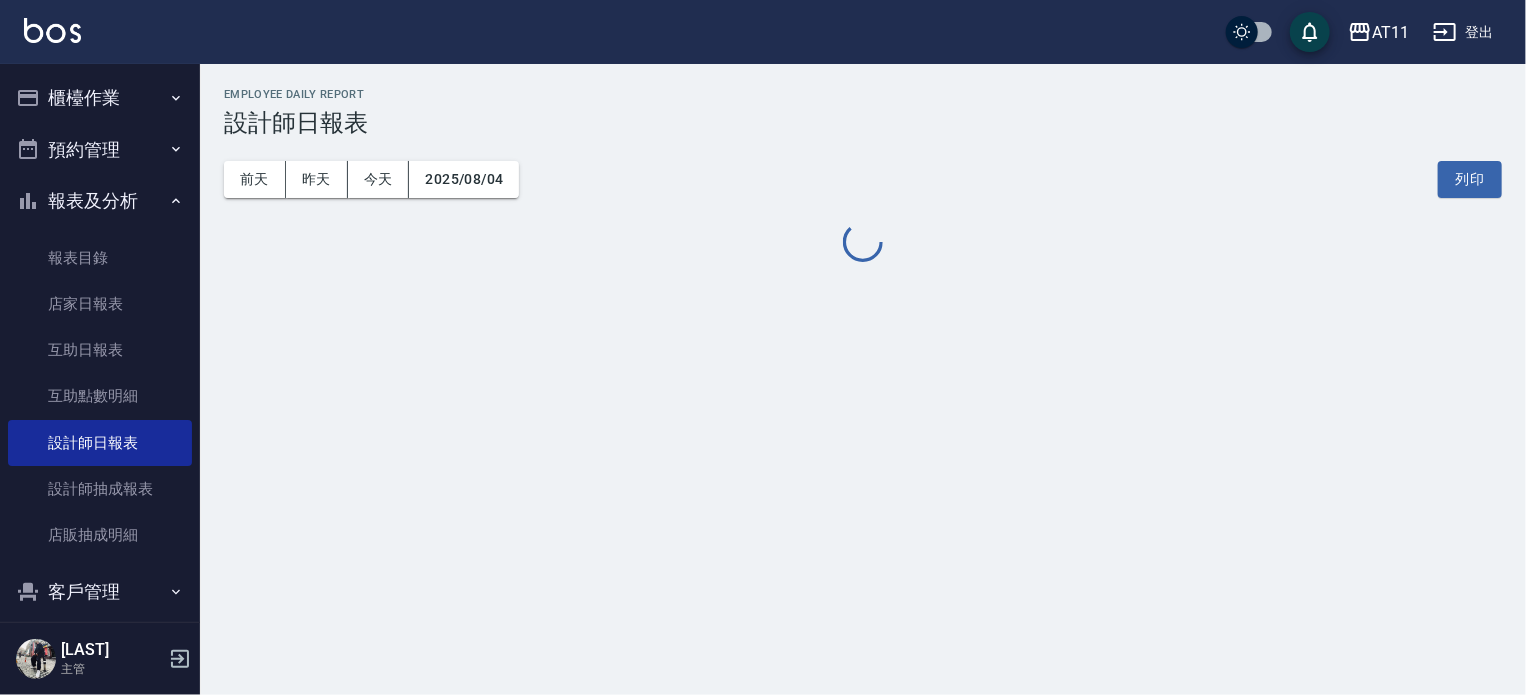 scroll, scrollTop: 0, scrollLeft: 0, axis: both 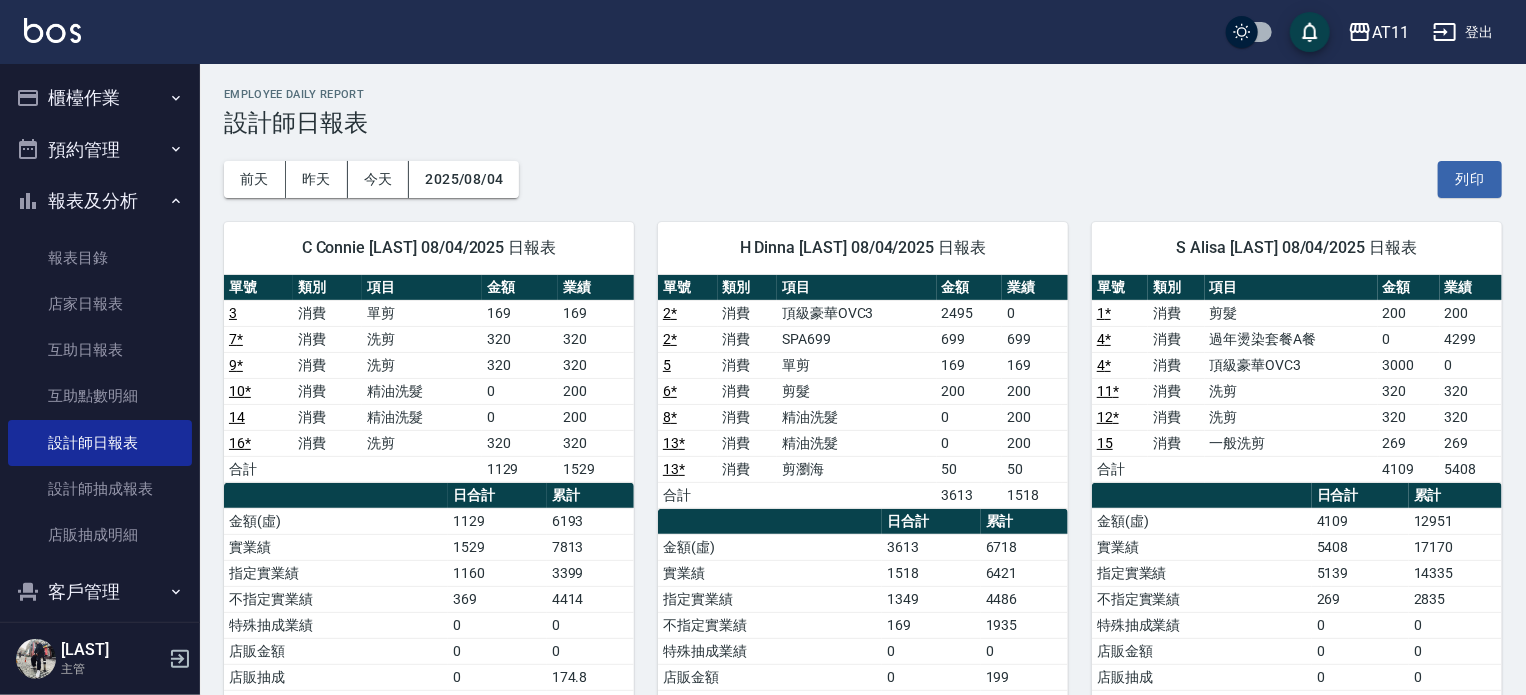 click on "客戶管理" at bounding box center [100, 592] 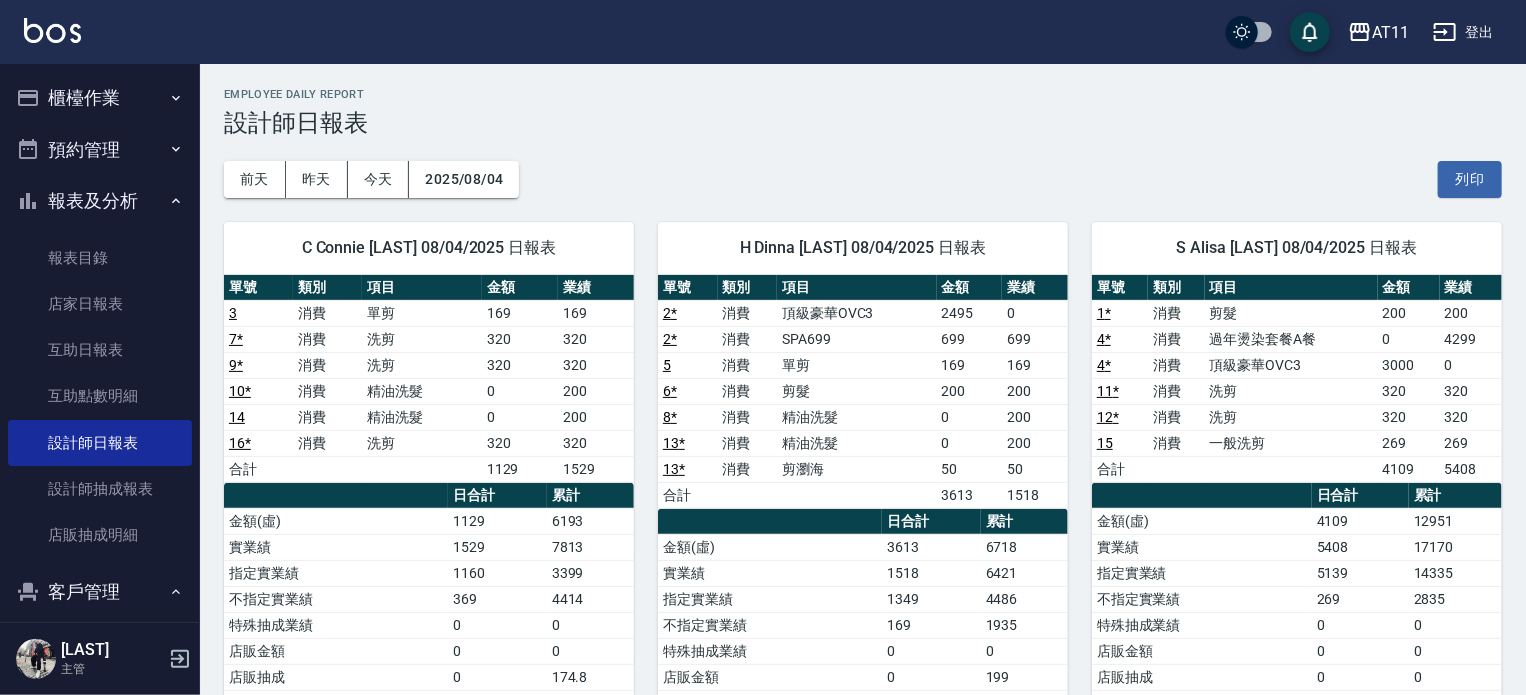 scroll, scrollTop: 328, scrollLeft: 0, axis: vertical 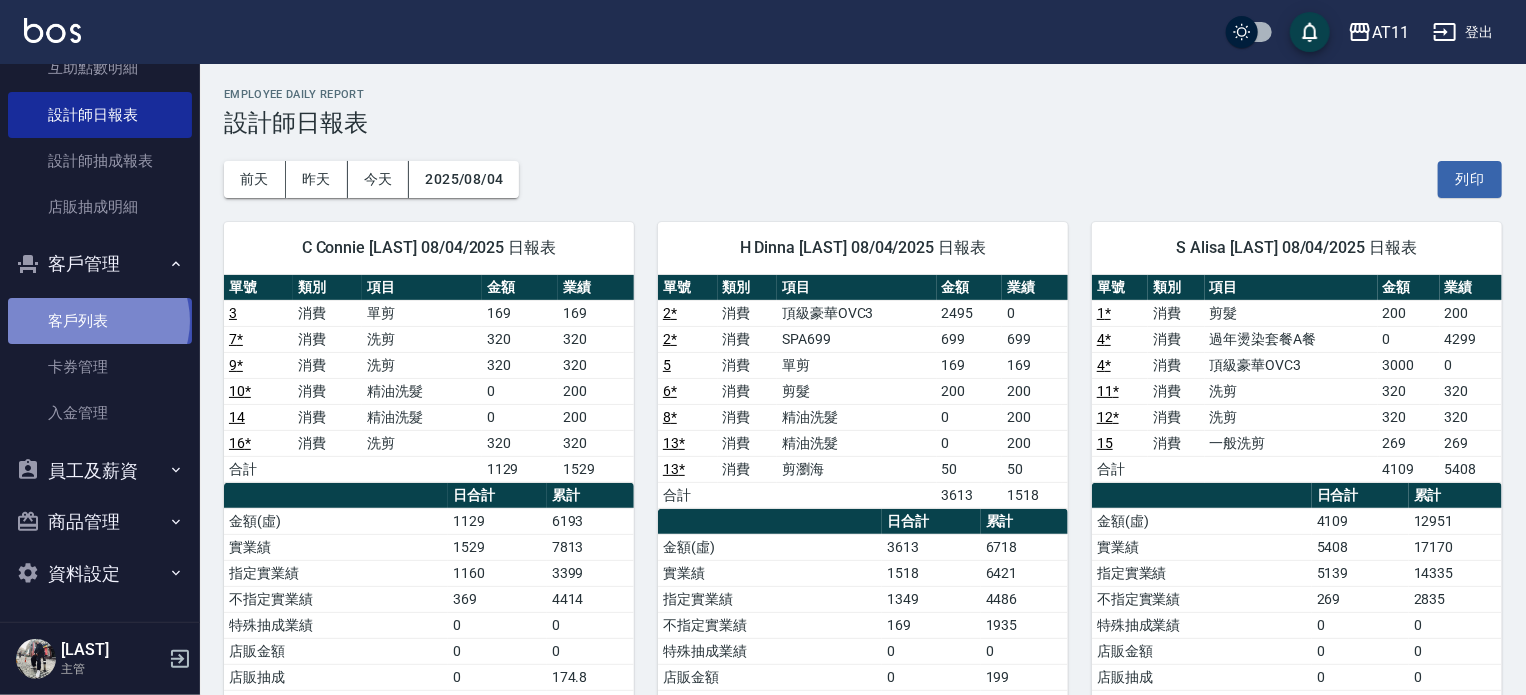 click on "客戶列表" at bounding box center (100, 321) 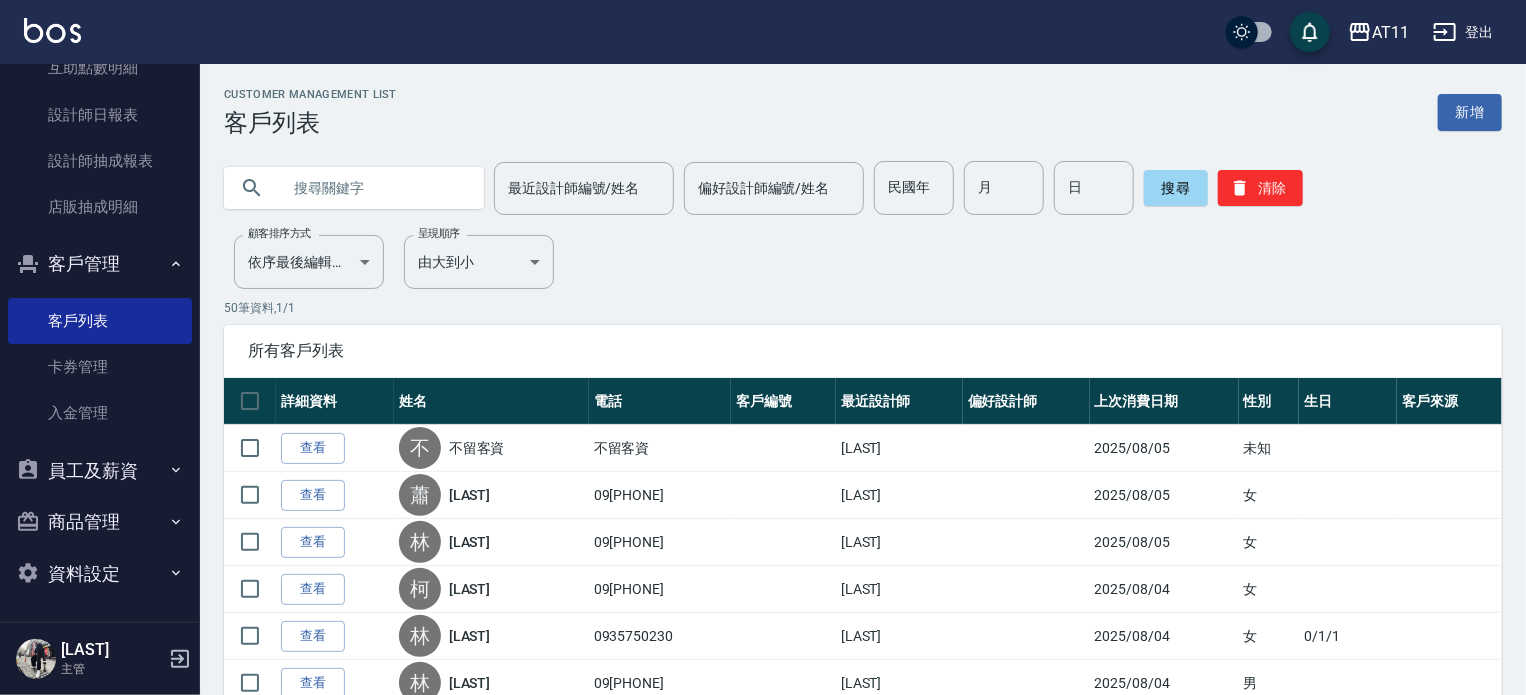 click at bounding box center [374, 188] 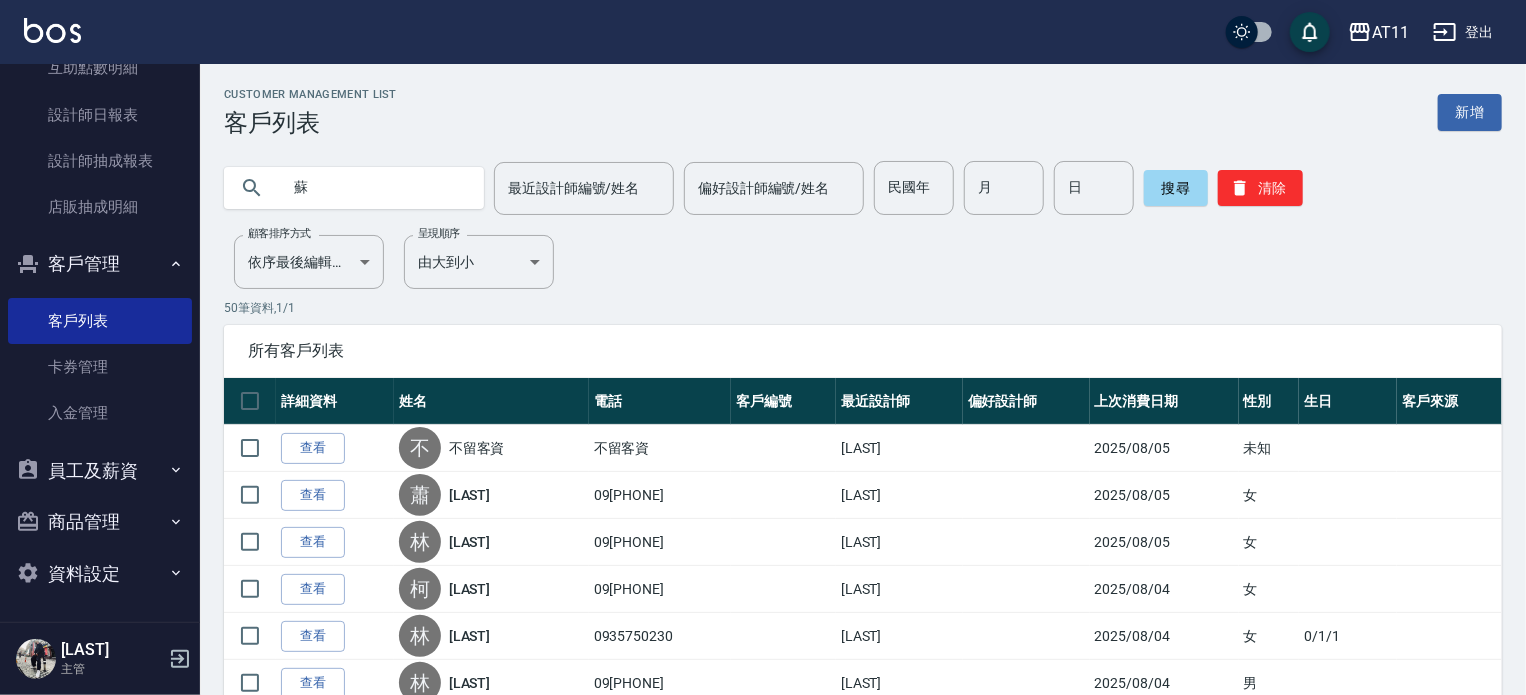 type on "蘇" 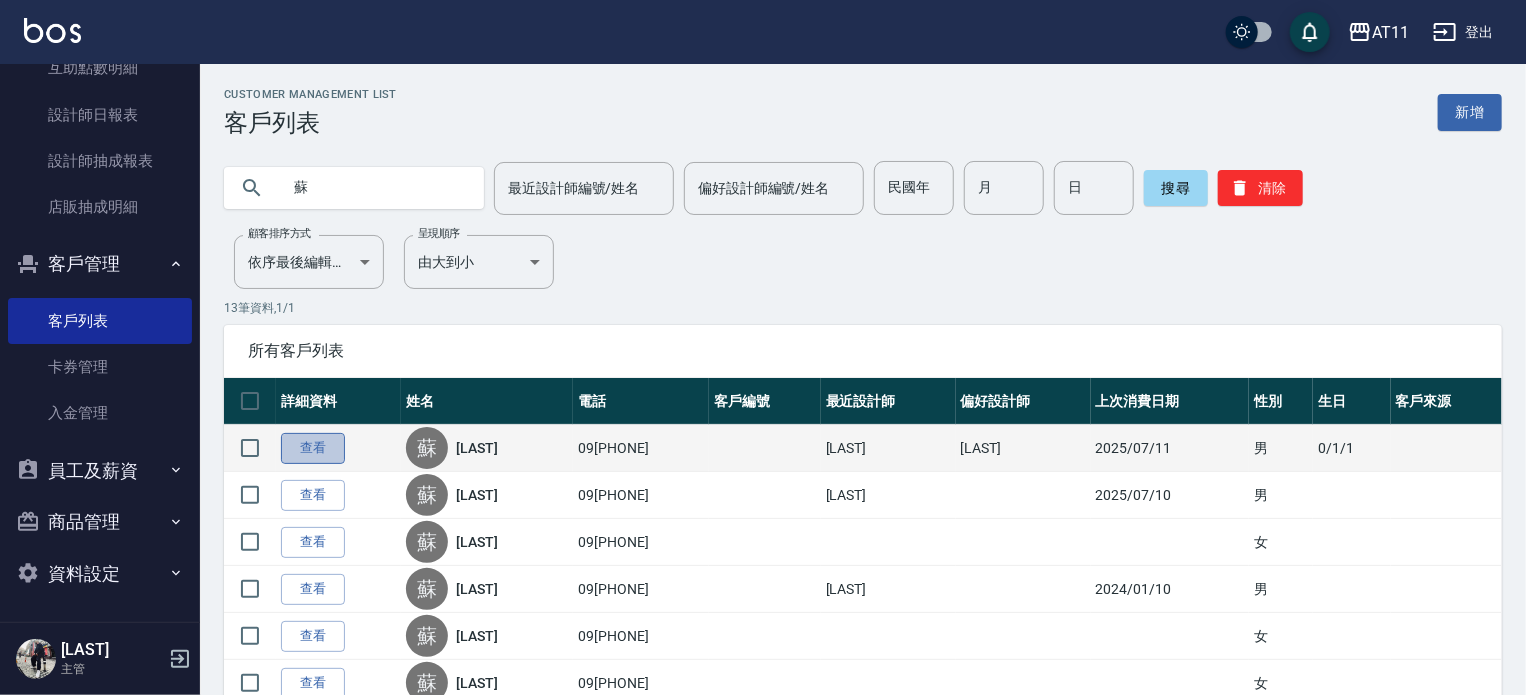click on "查看" at bounding box center (313, 448) 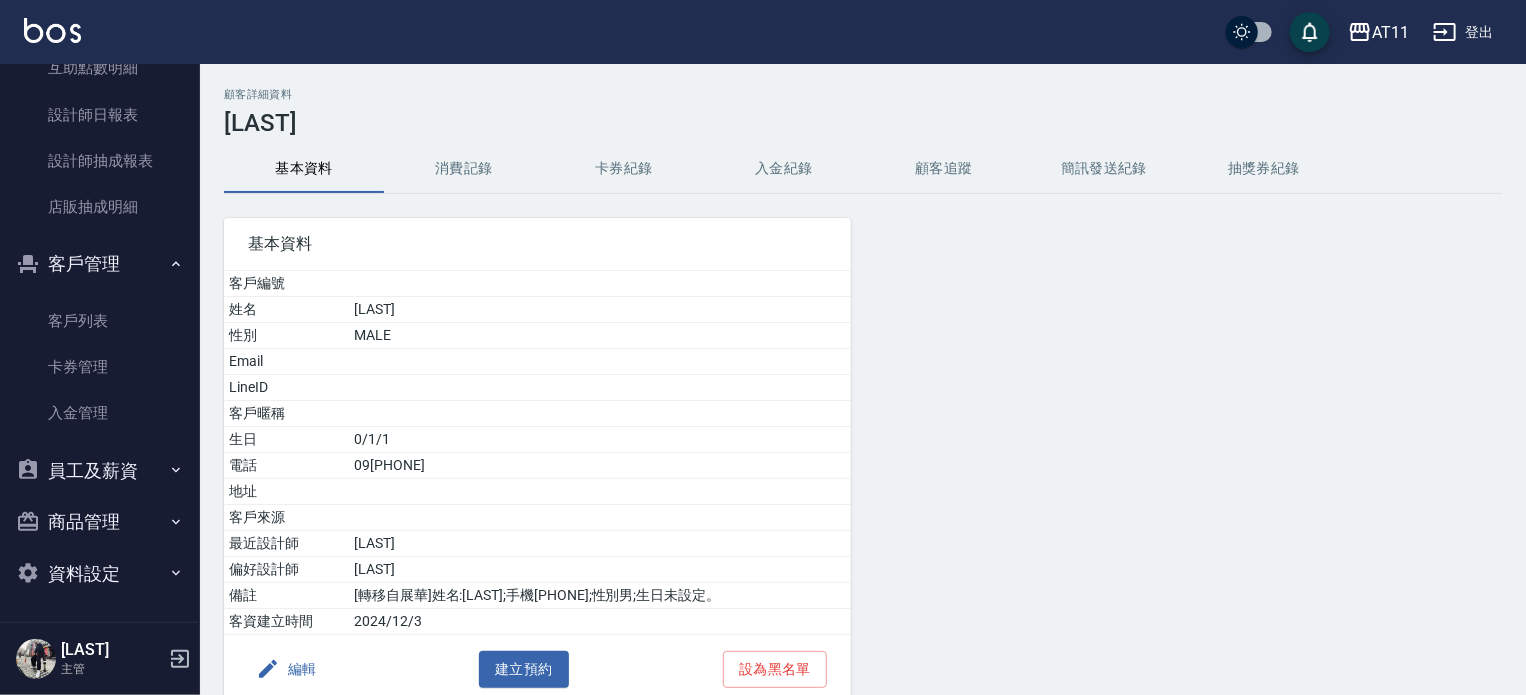 click on "入金紀錄" at bounding box center [784, 169] 